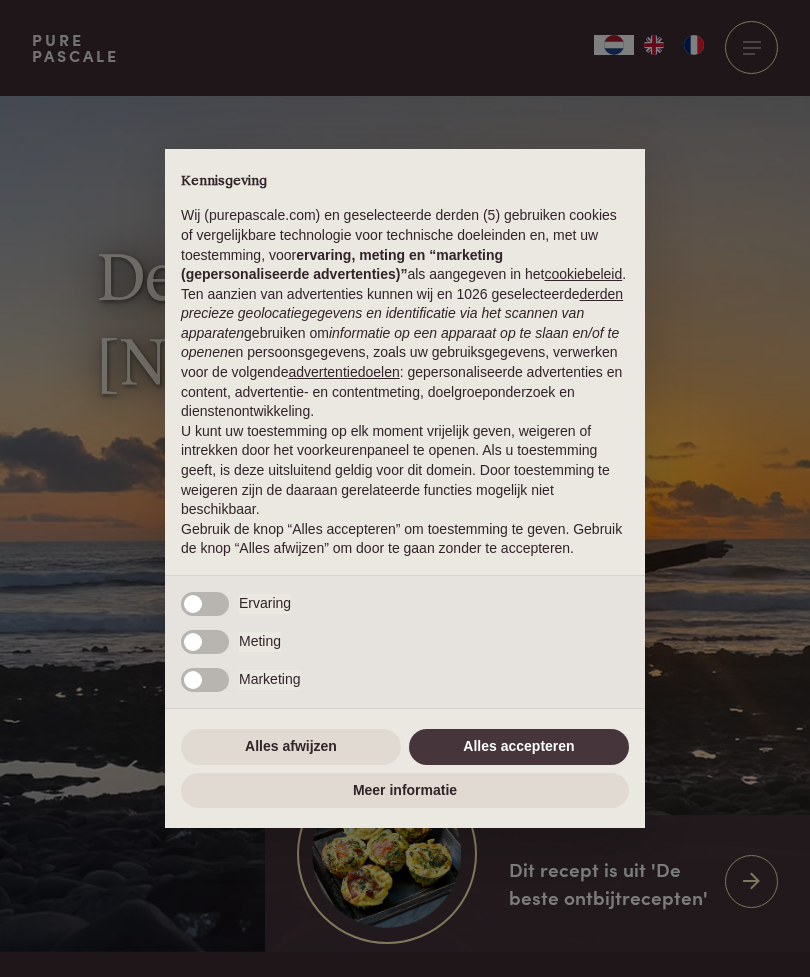 scroll, scrollTop: 0, scrollLeft: 0, axis: both 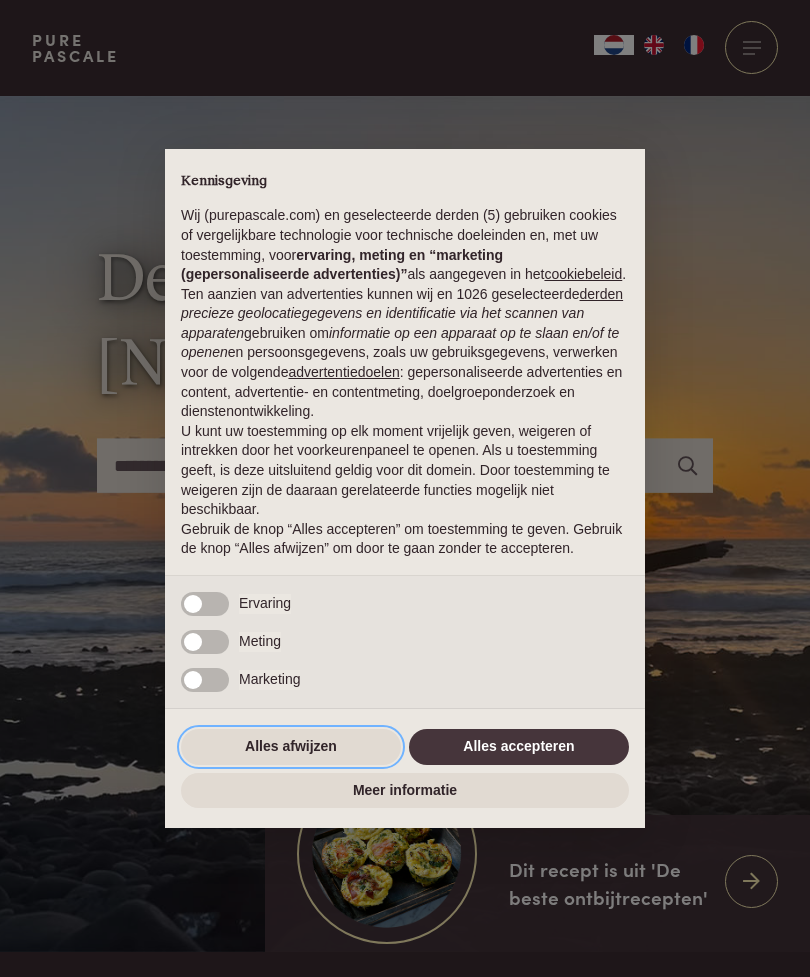 click on "Alles afwijzen" at bounding box center [291, 747] 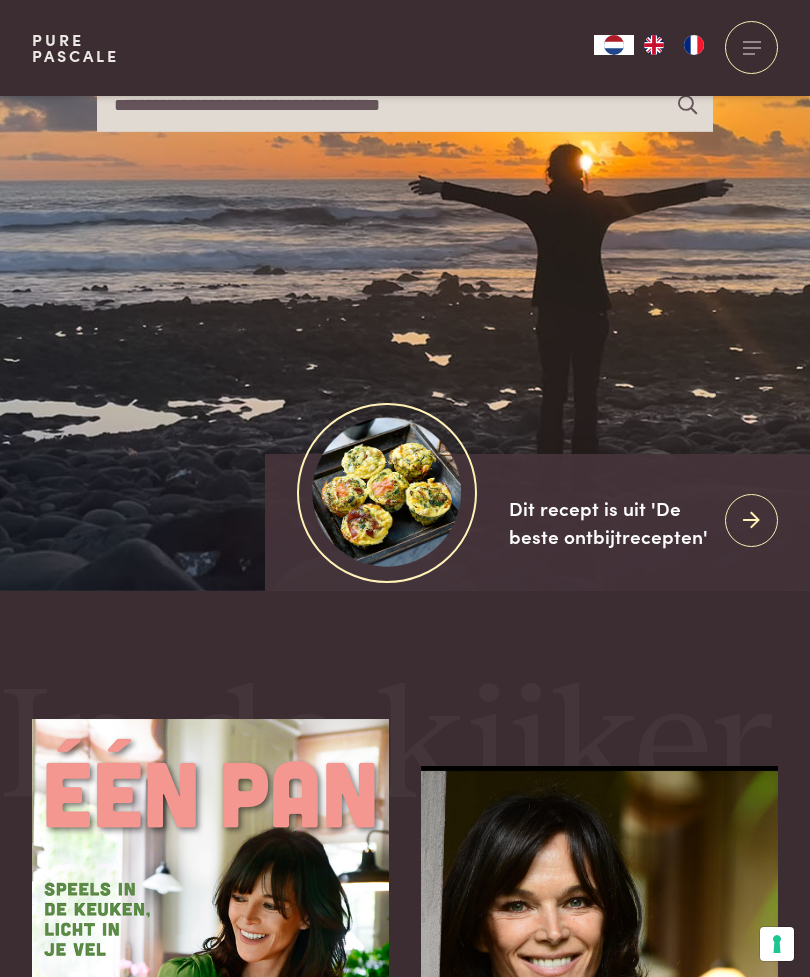 scroll, scrollTop: 337, scrollLeft: 0, axis: vertical 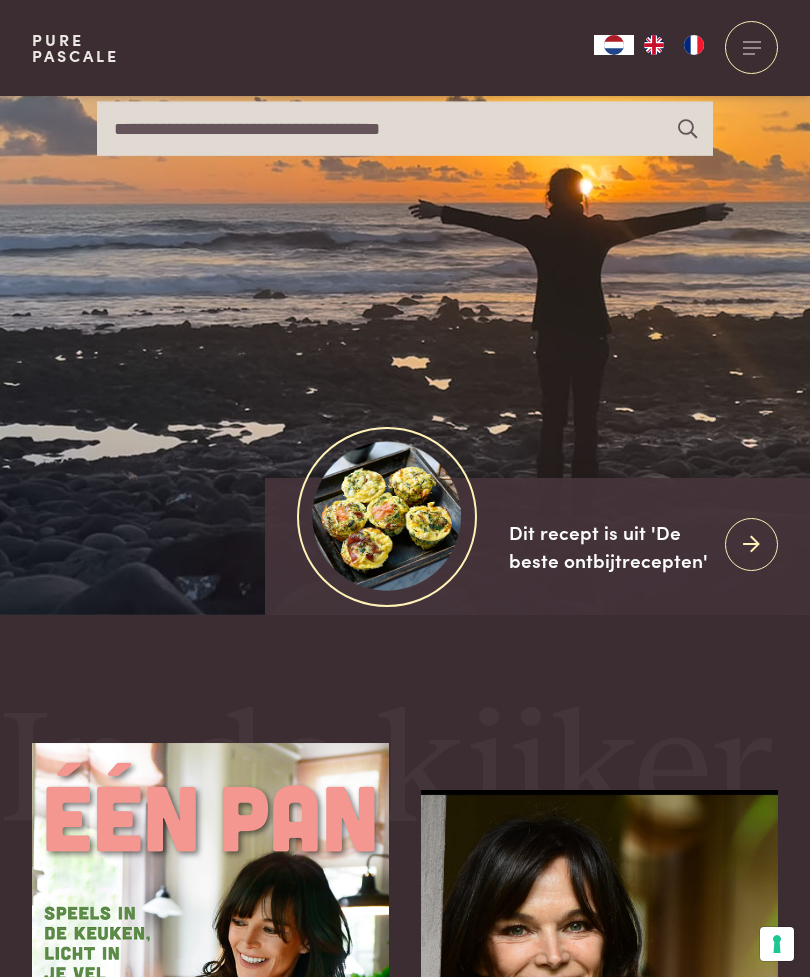 click at bounding box center (751, 544) 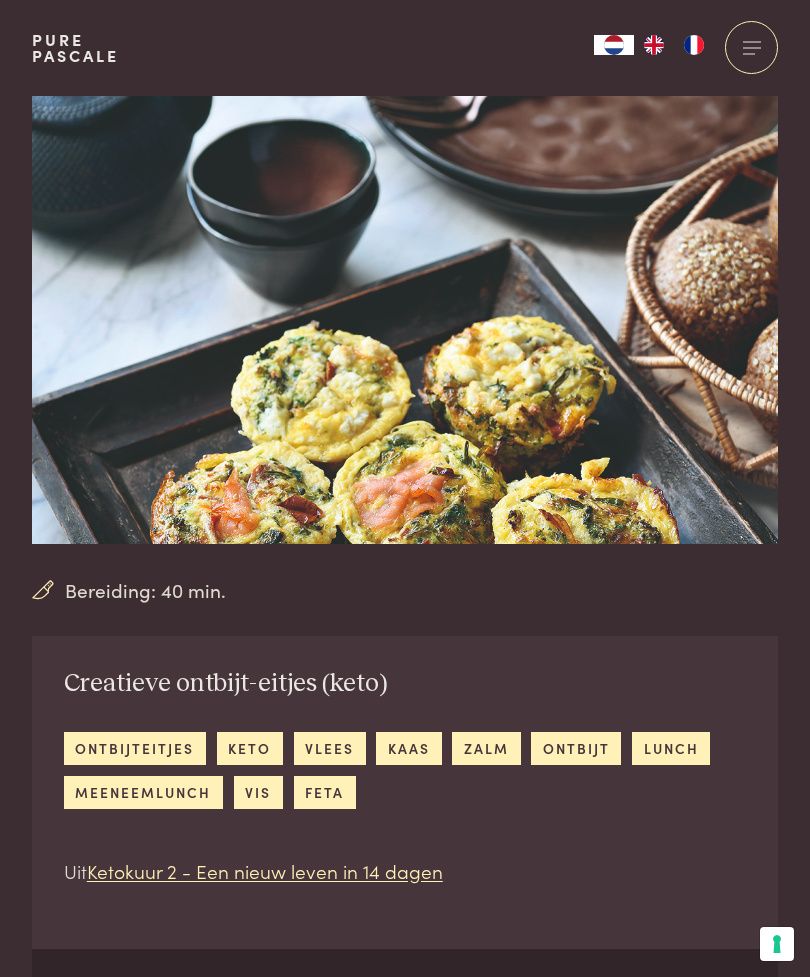 scroll, scrollTop: 117, scrollLeft: 0, axis: vertical 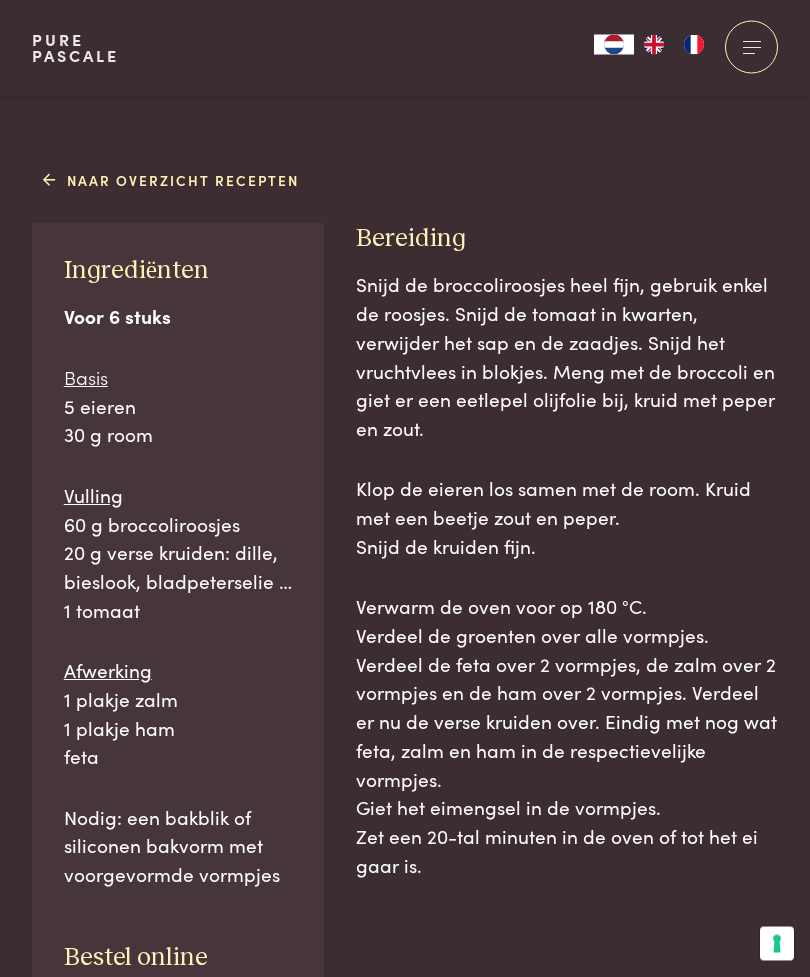 click at bounding box center (751, 47) 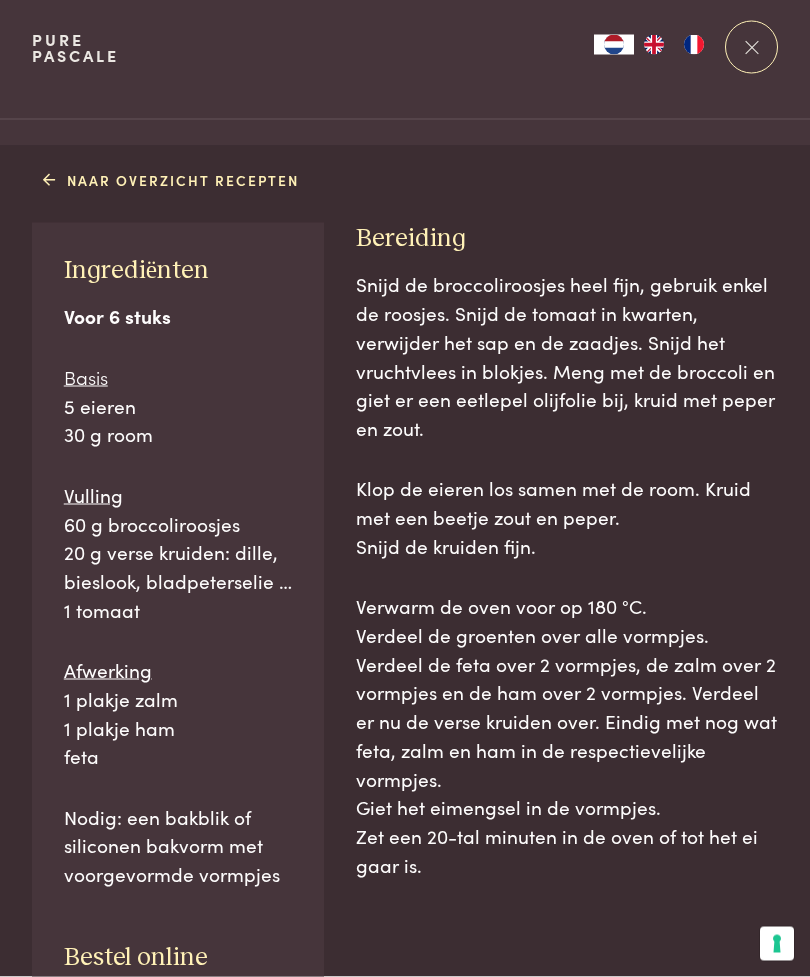 scroll, scrollTop: 0, scrollLeft: 0, axis: both 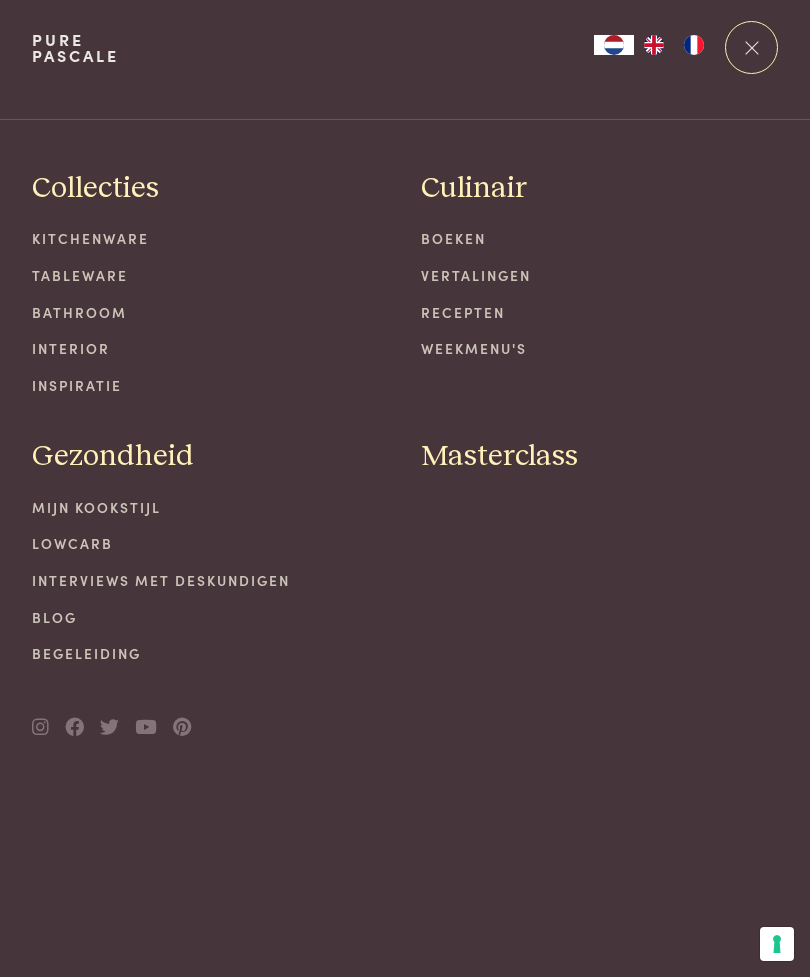click on "Recepten" at bounding box center [599, 312] 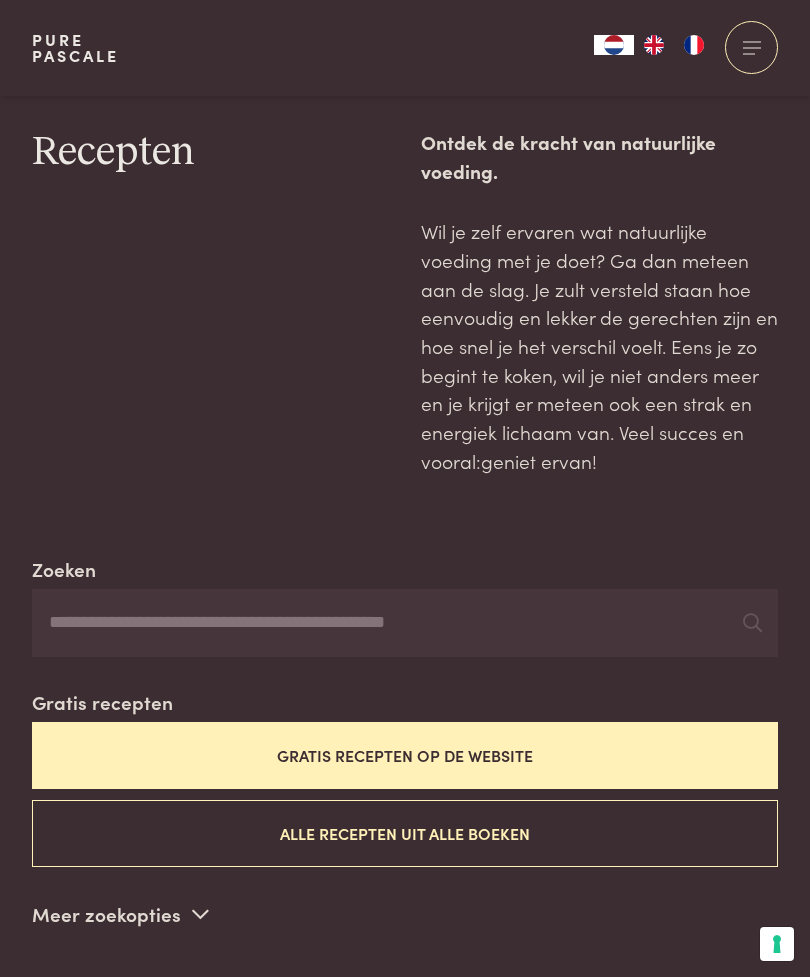 scroll, scrollTop: 622, scrollLeft: 0, axis: vertical 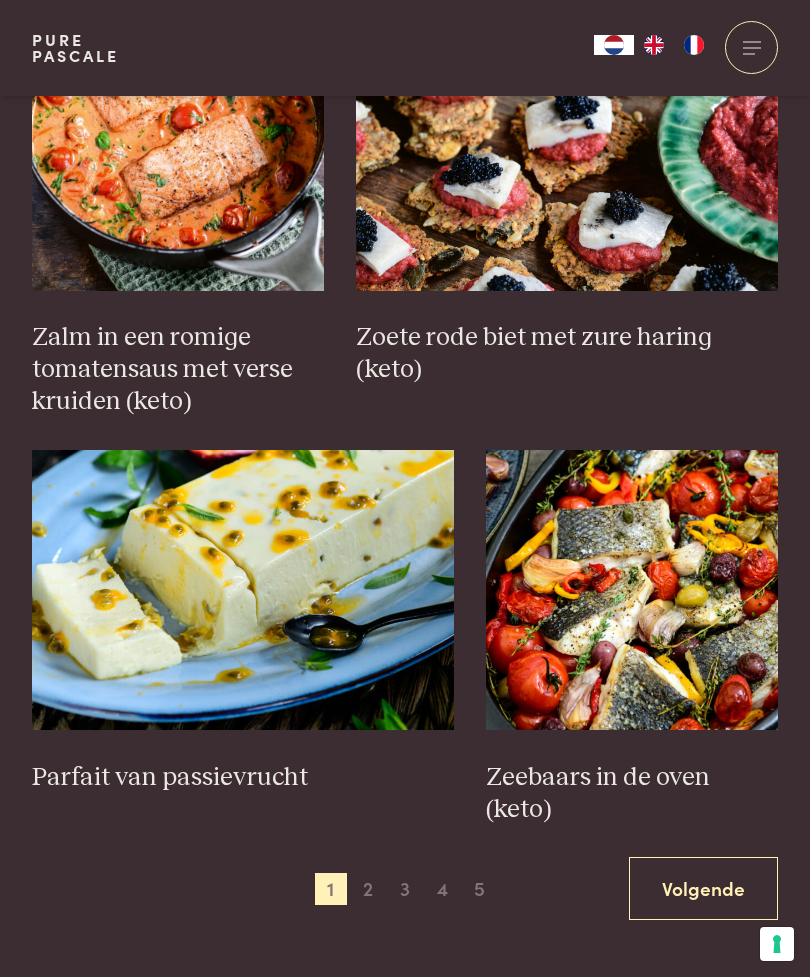 click on "2" at bounding box center [368, 889] 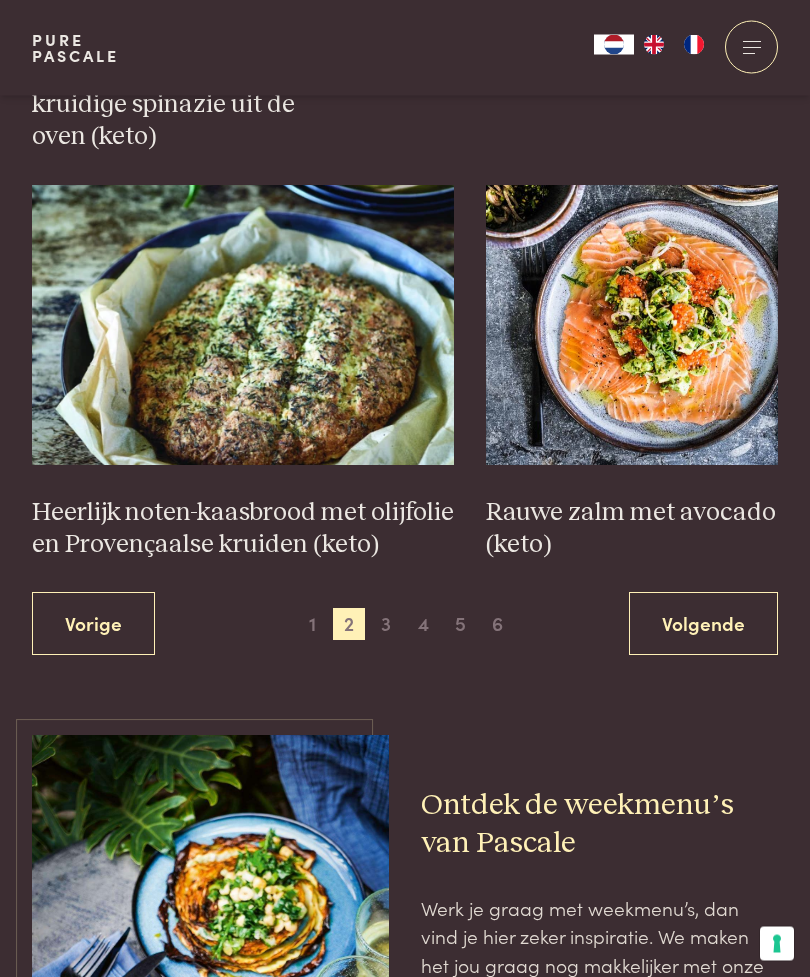 scroll, scrollTop: 2877, scrollLeft: 0, axis: vertical 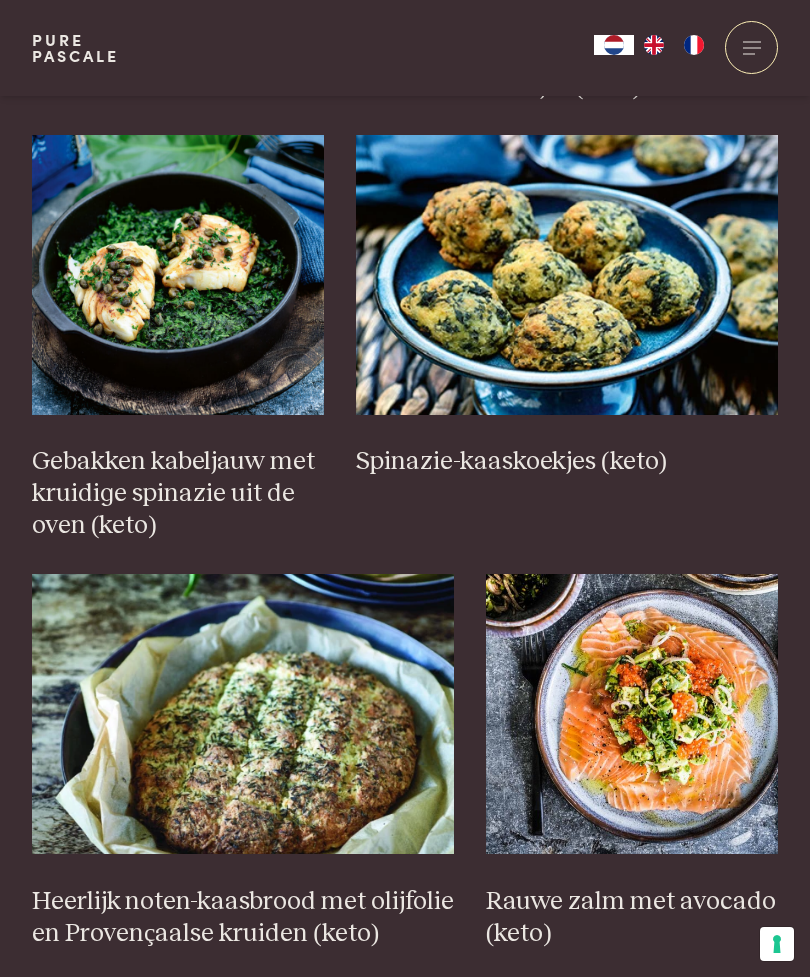 click on "3" at bounding box center [386, 1013] 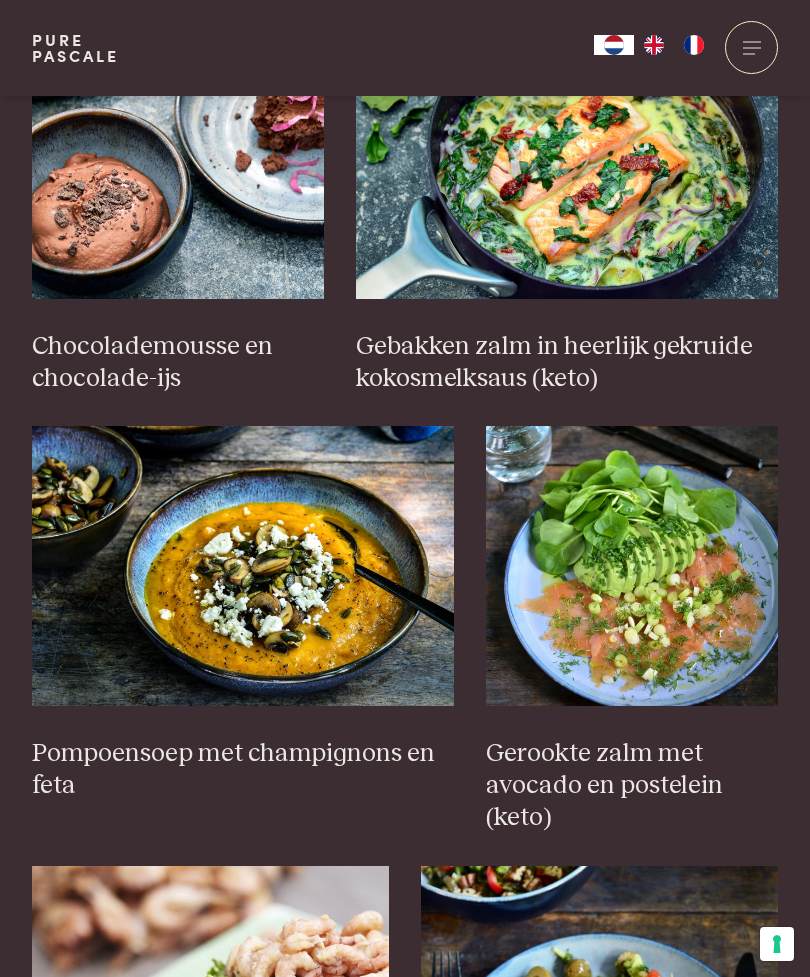 scroll, scrollTop: 1433, scrollLeft: 0, axis: vertical 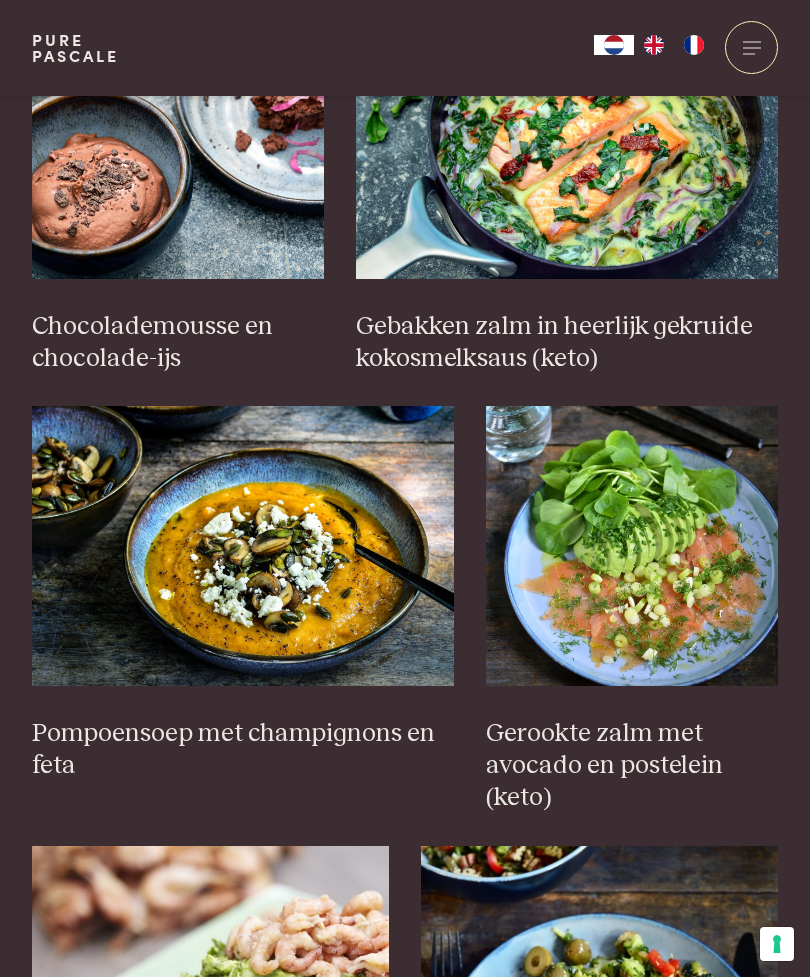 click at bounding box center (178, 139) 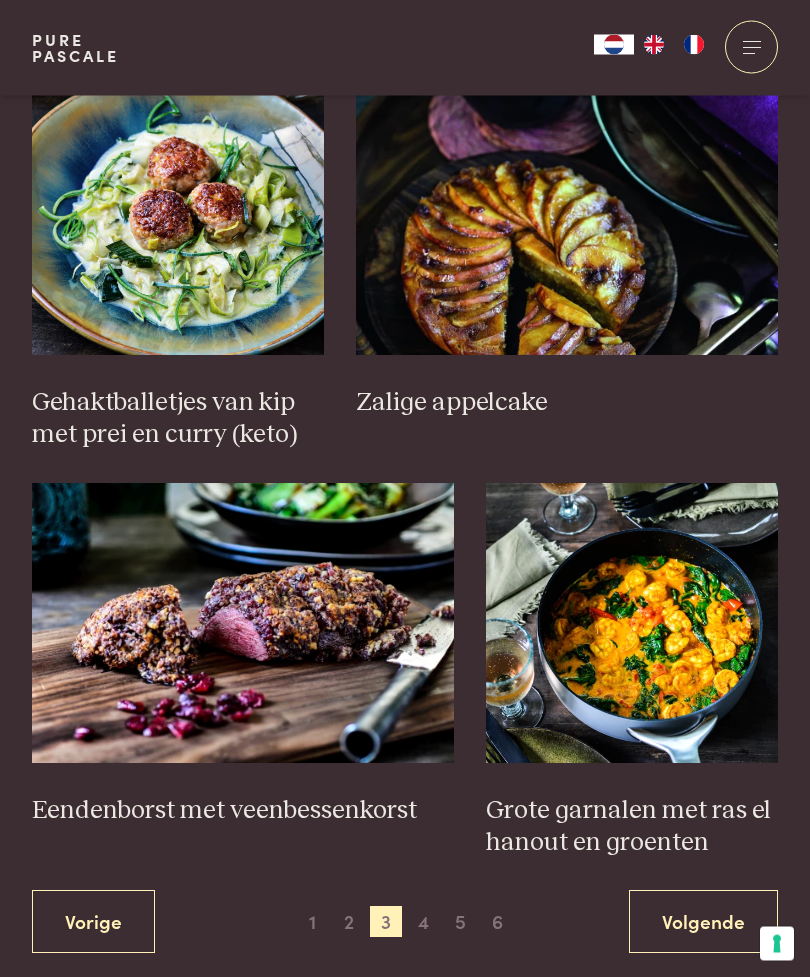 scroll, scrollTop: 2611, scrollLeft: 0, axis: vertical 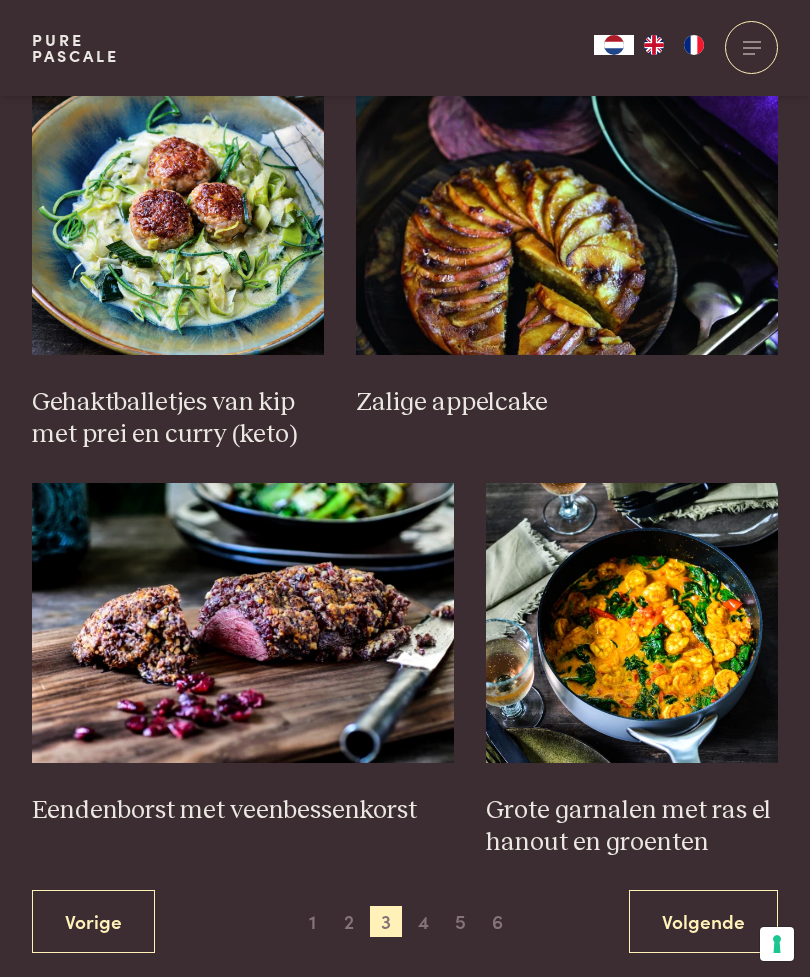 click at bounding box center (632, 623) 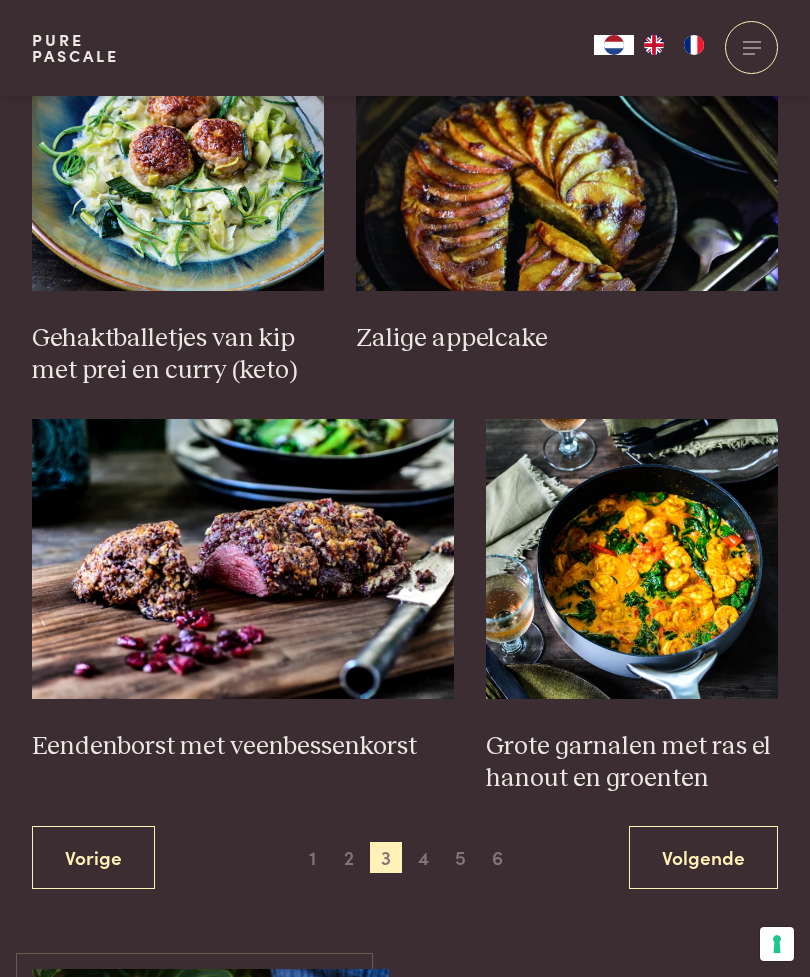 click on "4" at bounding box center (424, 858) 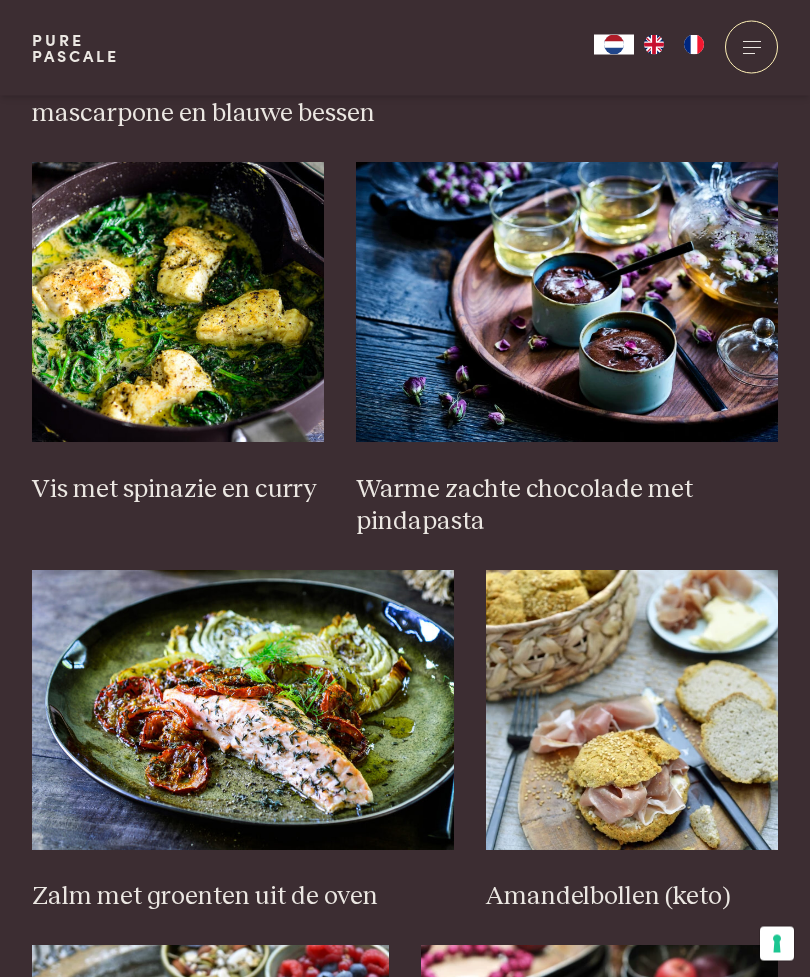 scroll, scrollTop: 1225, scrollLeft: 0, axis: vertical 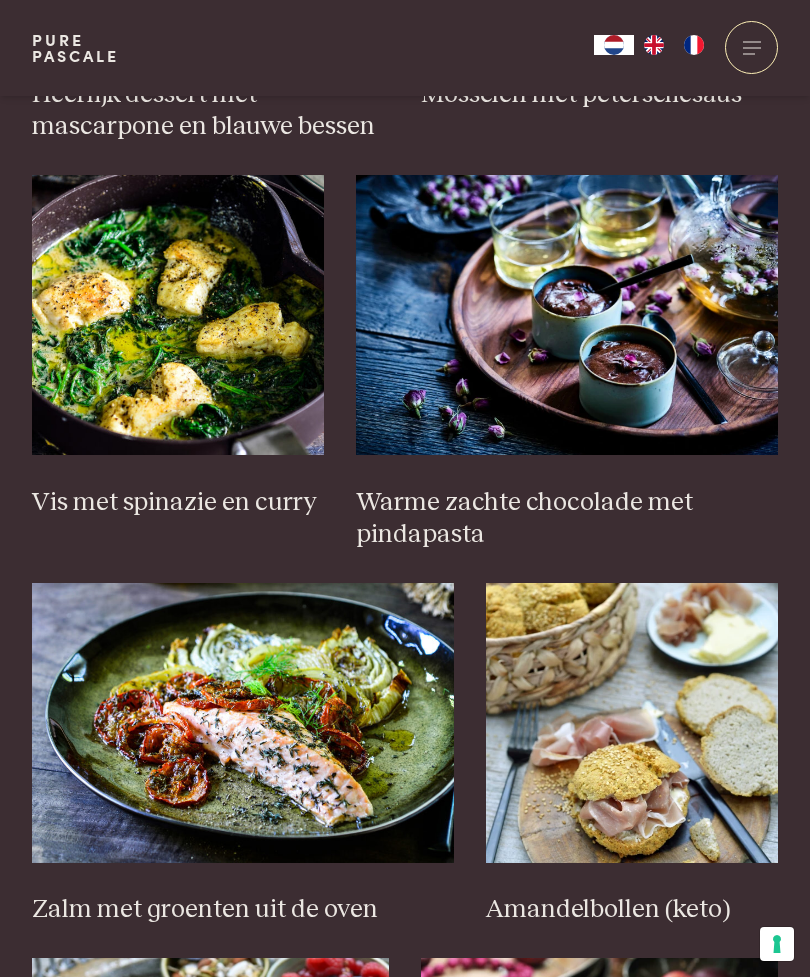 click at bounding box center [178, 315] 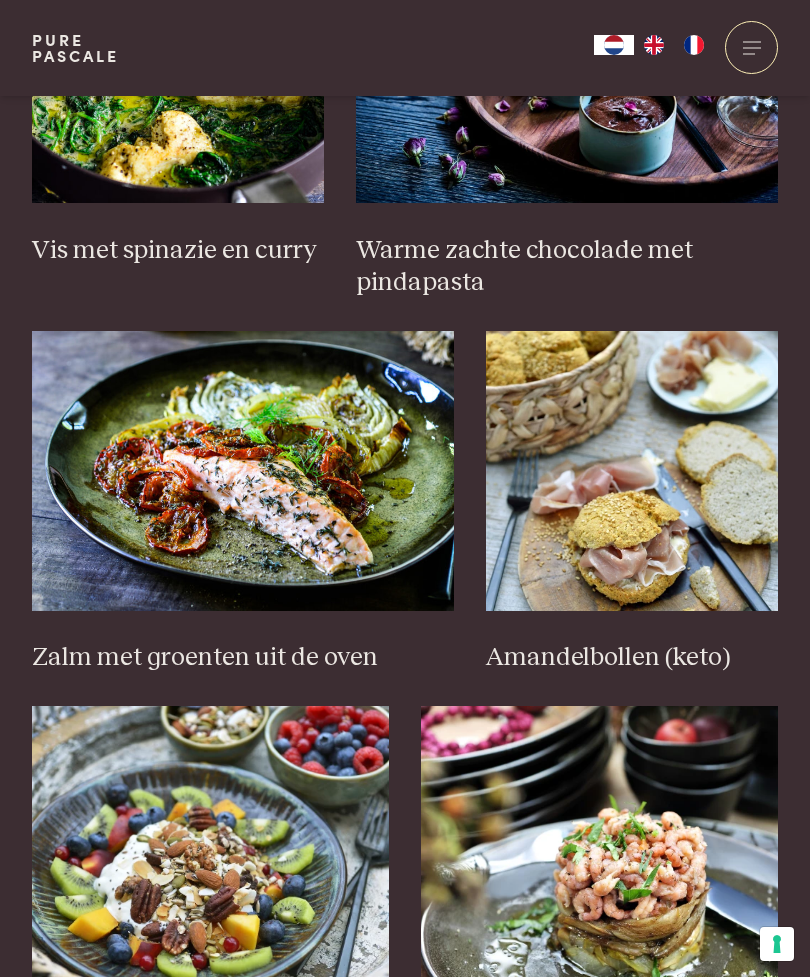 scroll, scrollTop: 1478, scrollLeft: 0, axis: vertical 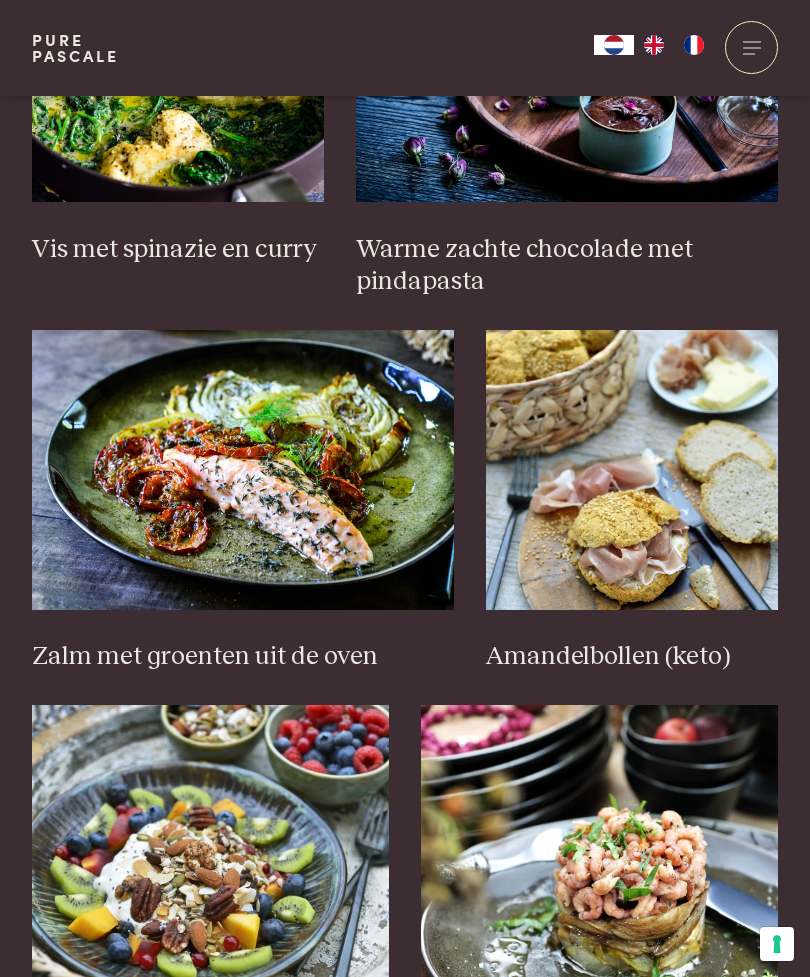 click at bounding box center [632, 470] 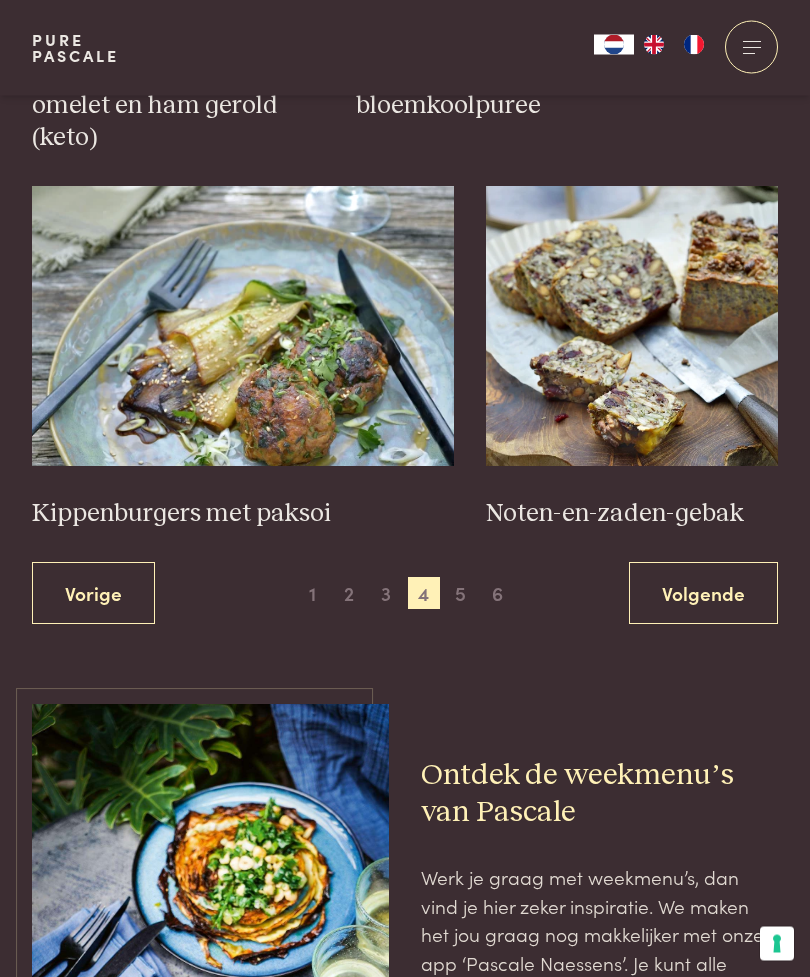 scroll, scrollTop: 2817, scrollLeft: 0, axis: vertical 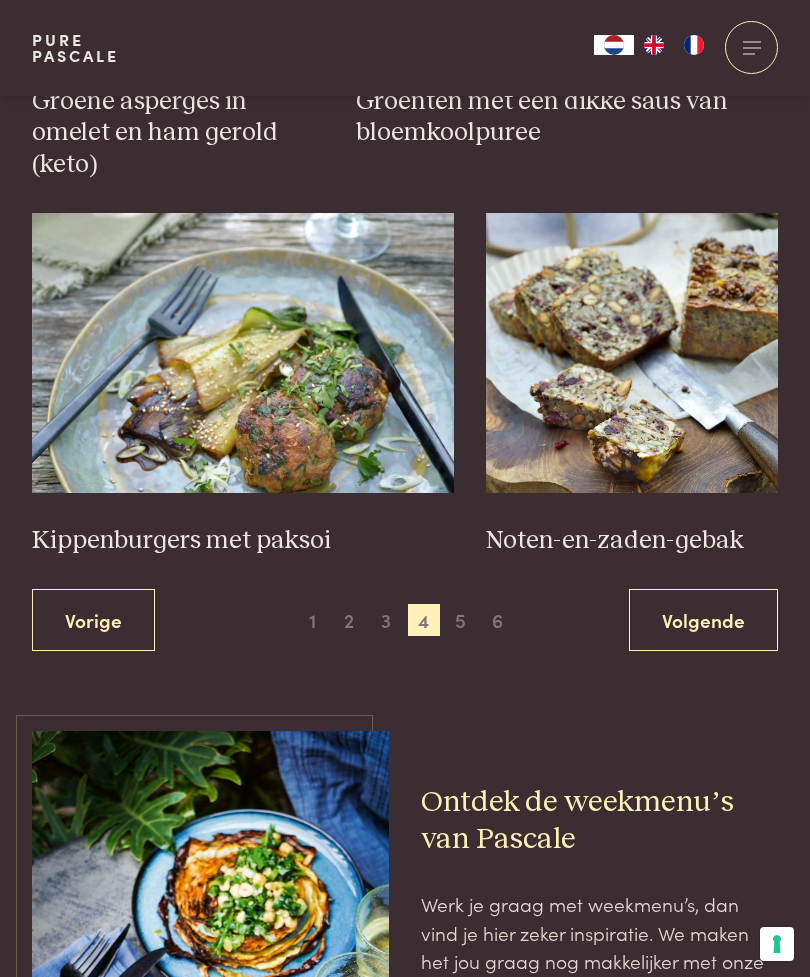 click at bounding box center (632, 353) 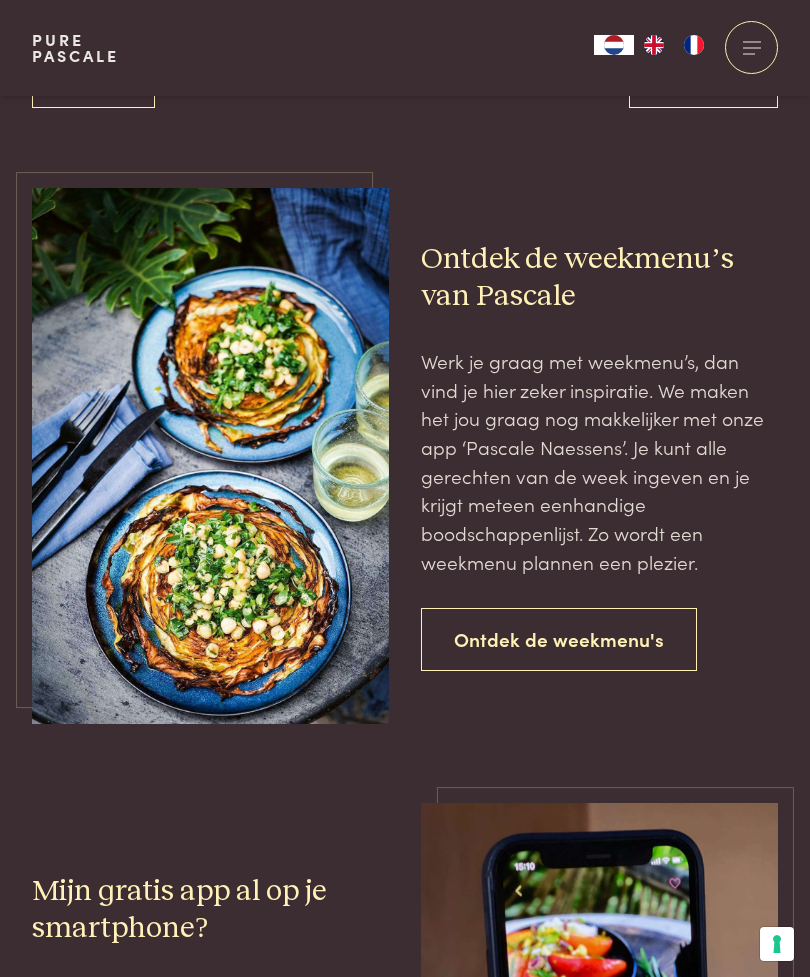 scroll, scrollTop: 3359, scrollLeft: 0, axis: vertical 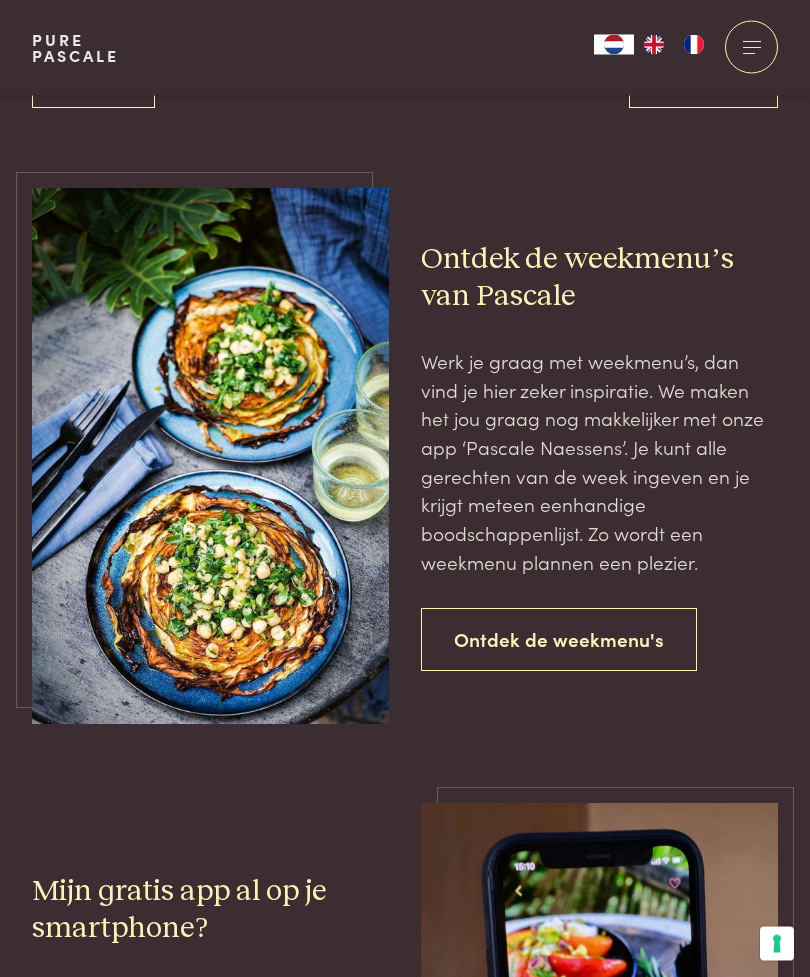 click on "Ontdek de weekmenu's" at bounding box center [559, 640] 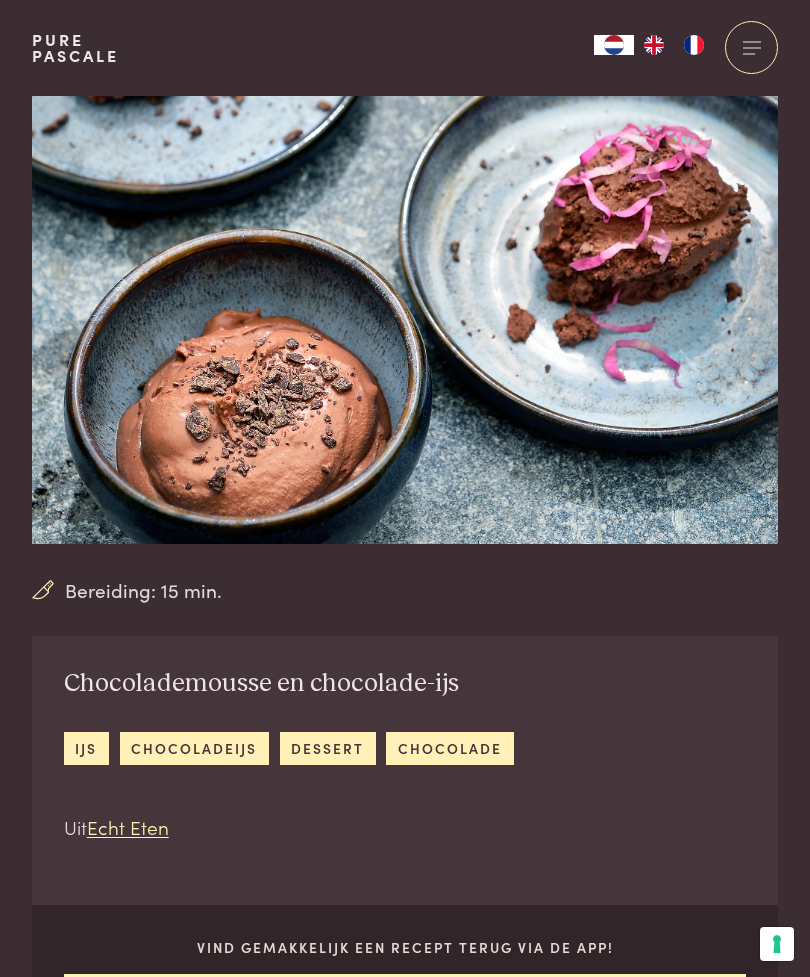 scroll, scrollTop: 0, scrollLeft: 0, axis: both 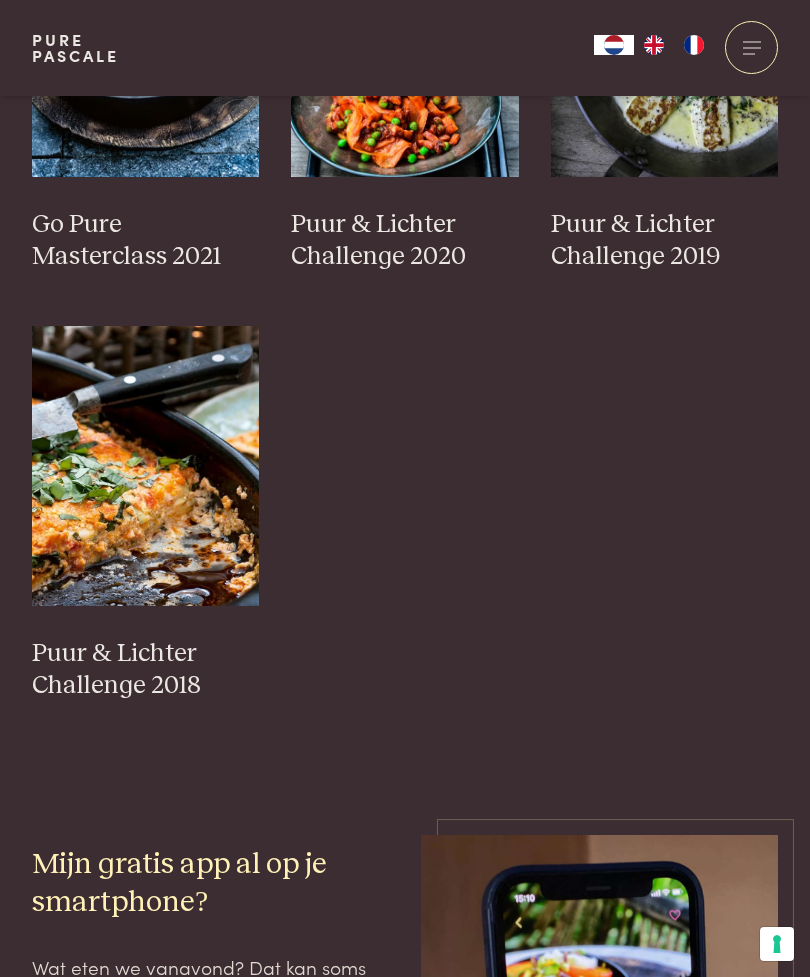 click at bounding box center (146, 466) 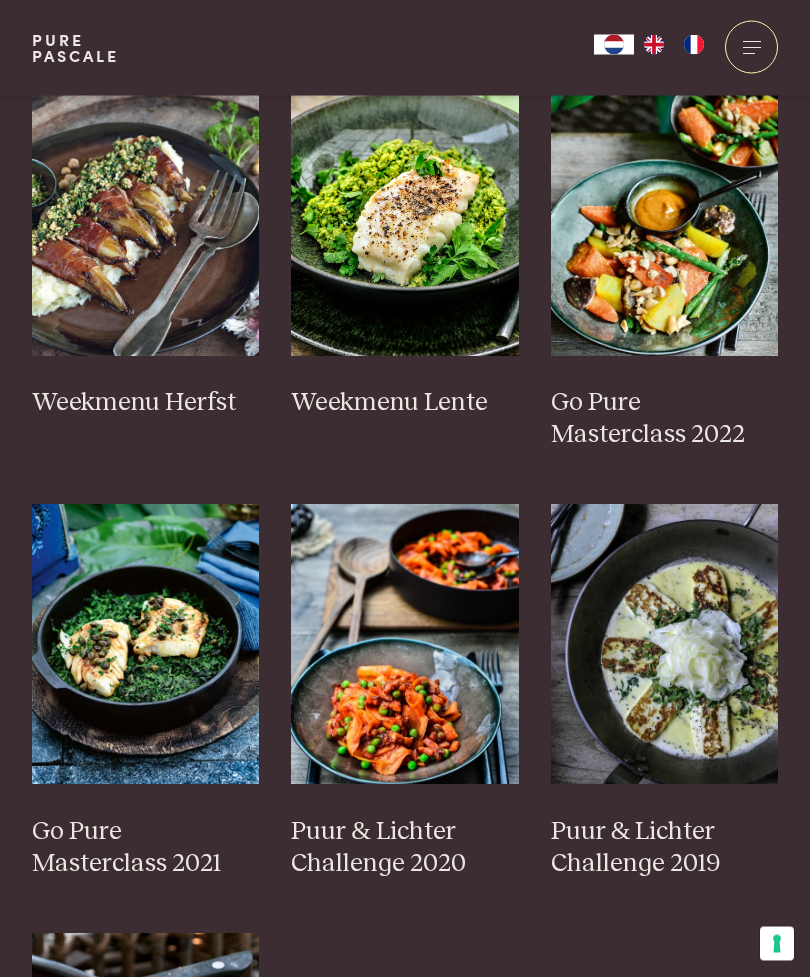 scroll, scrollTop: 1140, scrollLeft: 0, axis: vertical 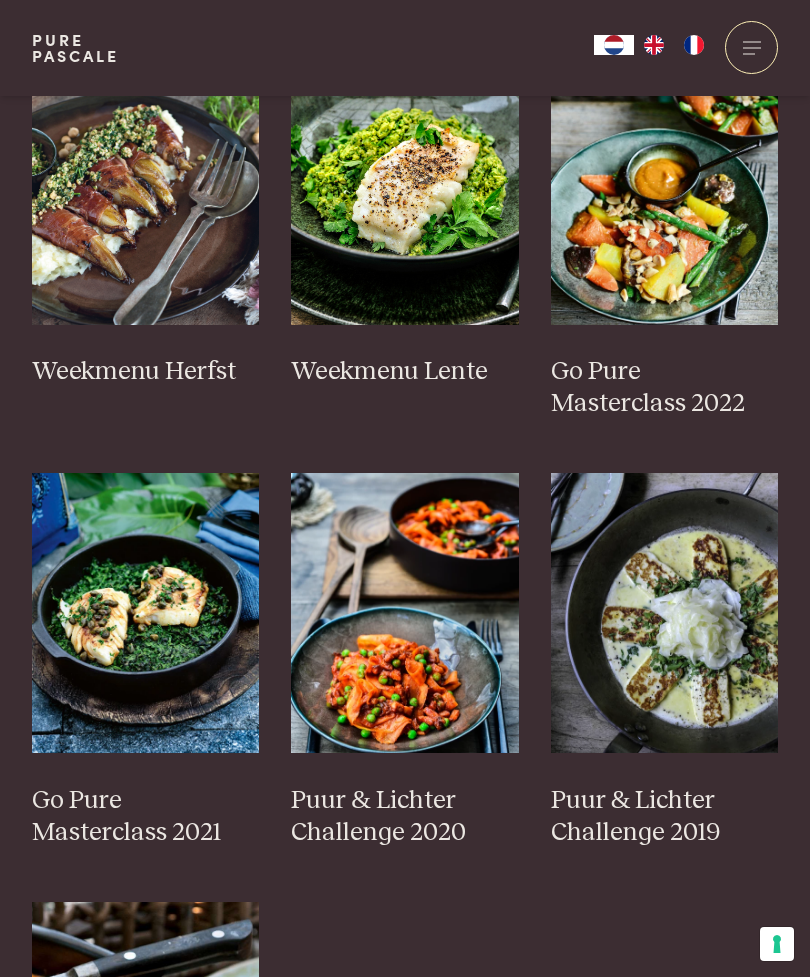 click at bounding box center (405, 613) 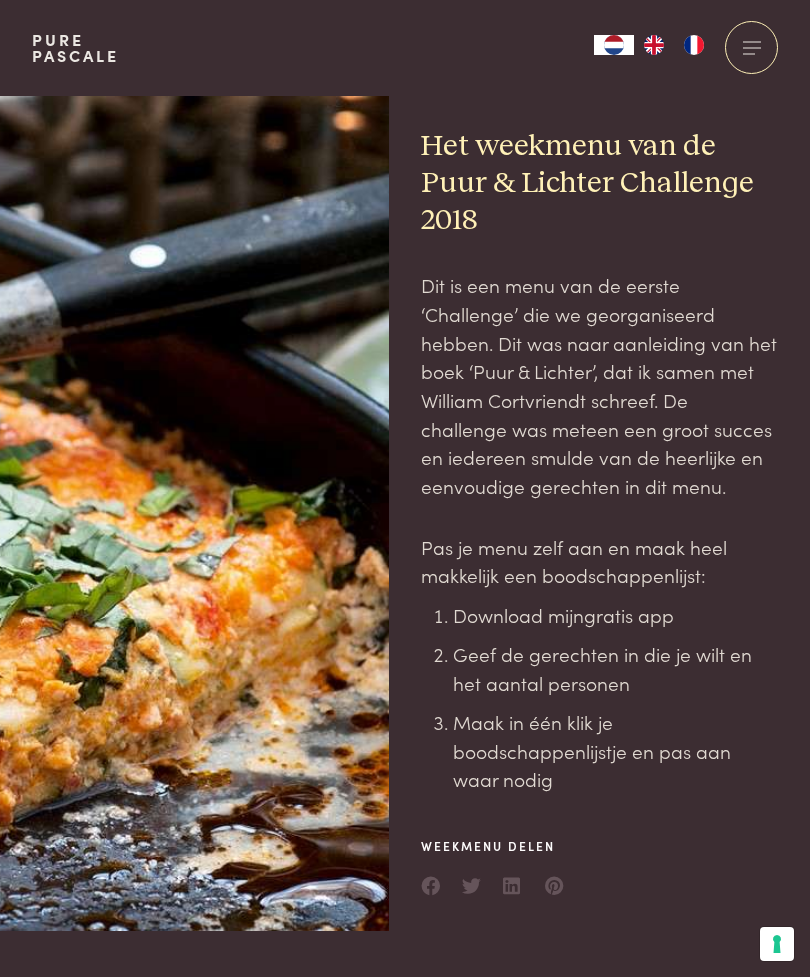 scroll, scrollTop: 0, scrollLeft: 0, axis: both 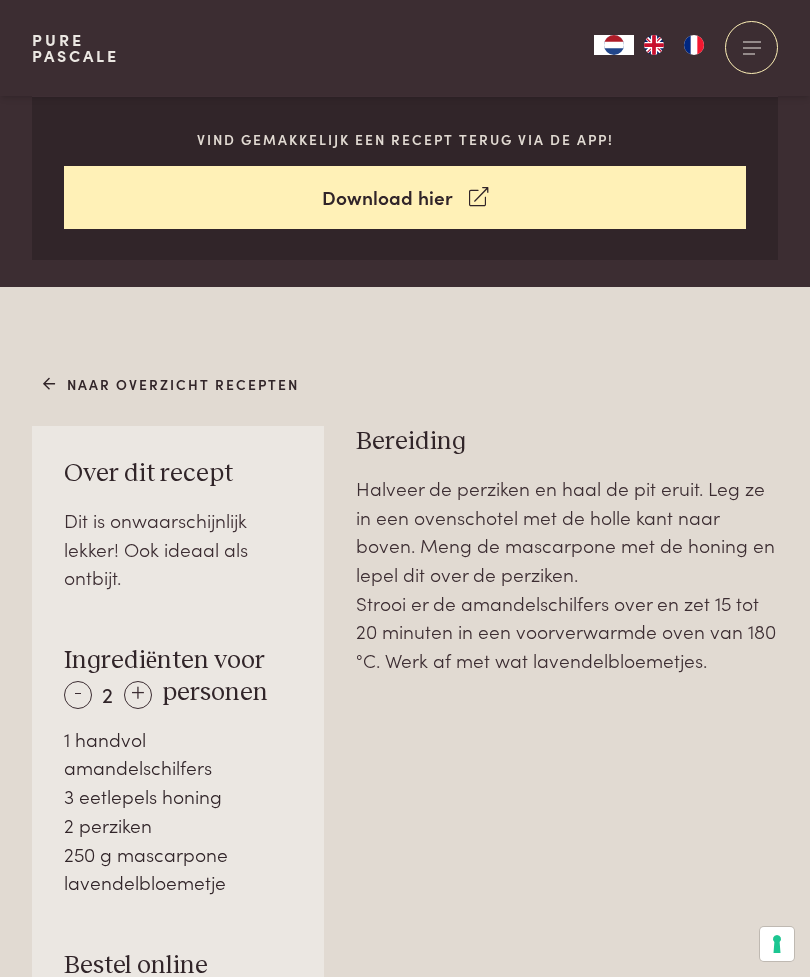 click on "Pure
Pascale
Collecties
Kitchenware   Tableware   Bathroom   Interior   Inspiratie   Alles van Collecties     Collecties
Culinair
Boeken   Vertalingen   Recepten   Weekmenu's   Alles van Culinair     Culinair
Gezondheid
Mijn kookstijl   Lowcarb   Interviews met deskundigen   Blog   Begeleiding   Alles van Gezondheid     Gezondheid
Masterclass
Collecties
Kitchenware   Tableware   Bathroom   Interior   Inspiratie
Culinair
Boeken   Vertalingen   Recepten   Weekmenu's
Gezondheid
Mijn kookstijl   Lowcarb   Interviews met deskundigen" at bounding box center [405, 1577] 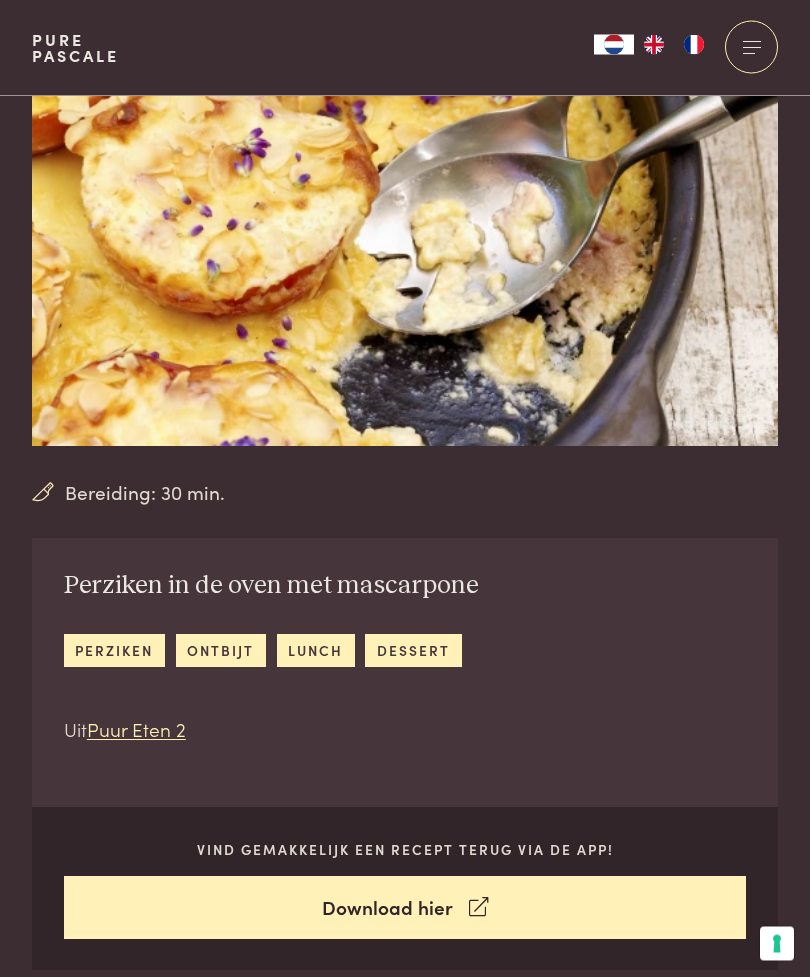 scroll, scrollTop: 0, scrollLeft: 0, axis: both 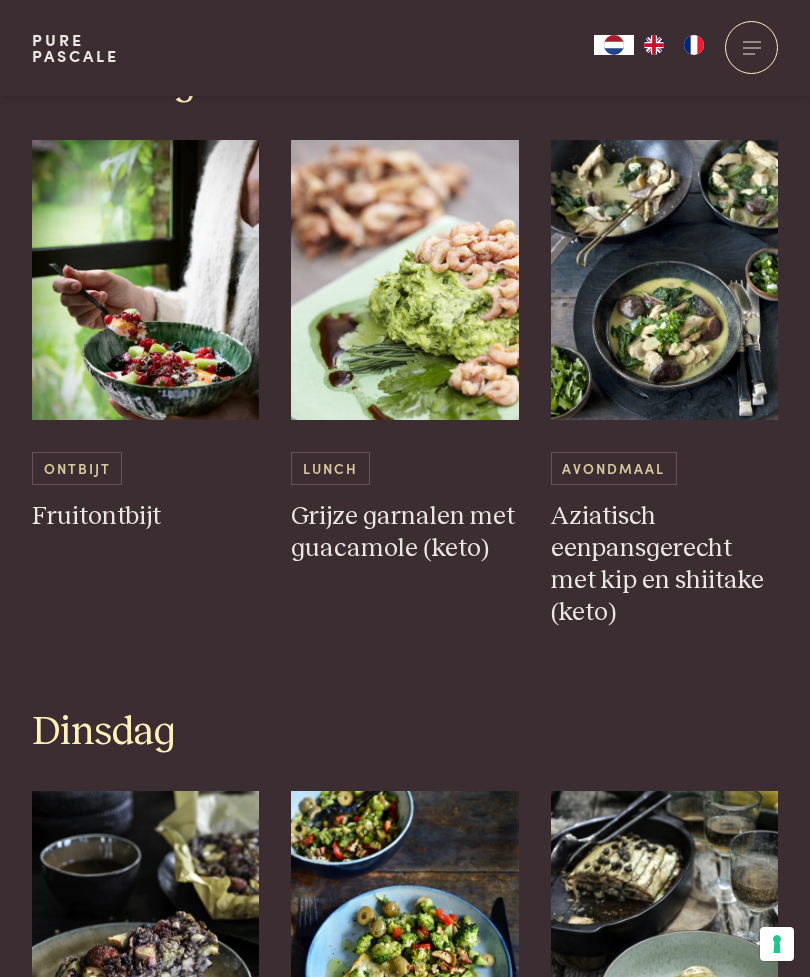 click at bounding box center [405, 280] 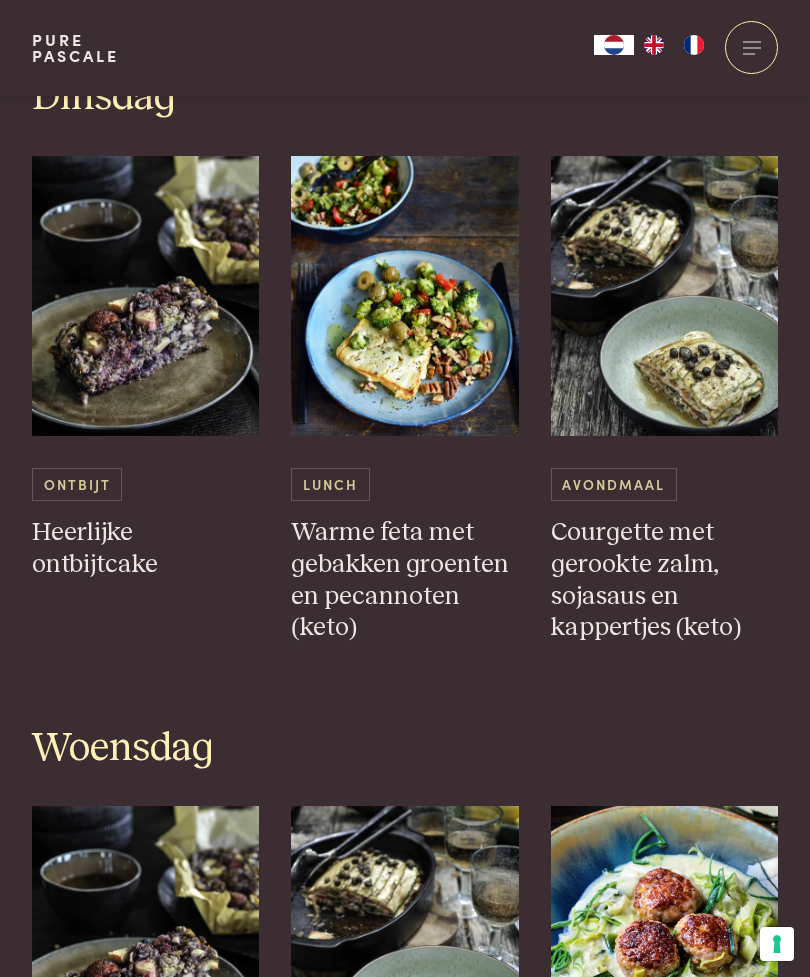 scroll, scrollTop: 1506, scrollLeft: 0, axis: vertical 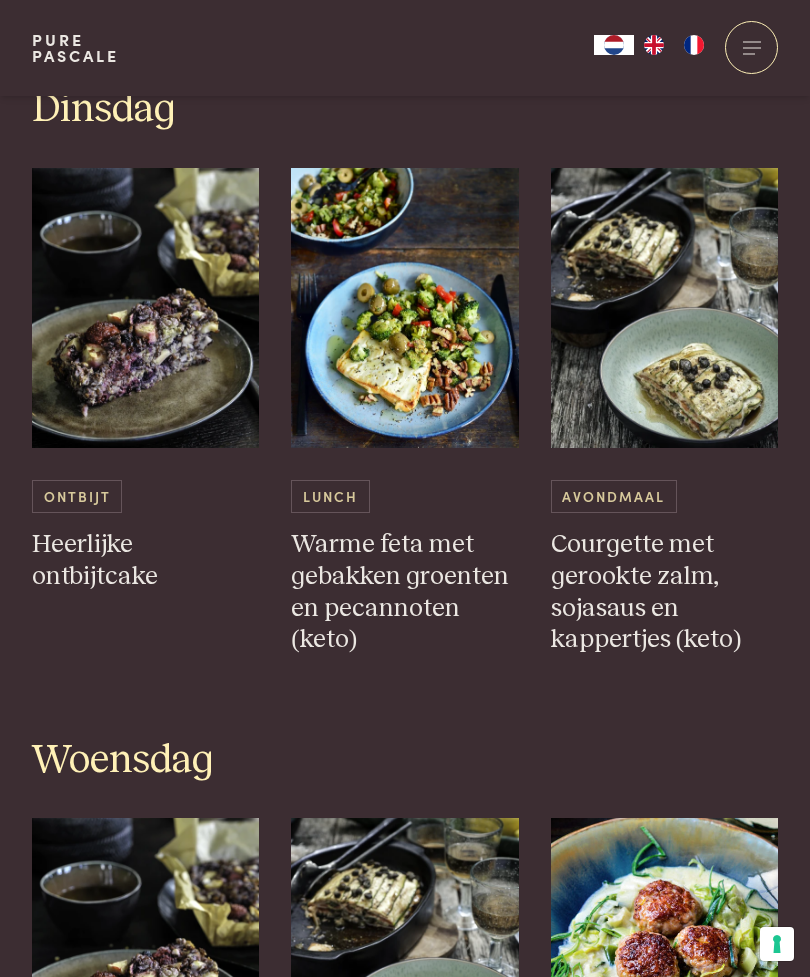 click at bounding box center (146, 308) 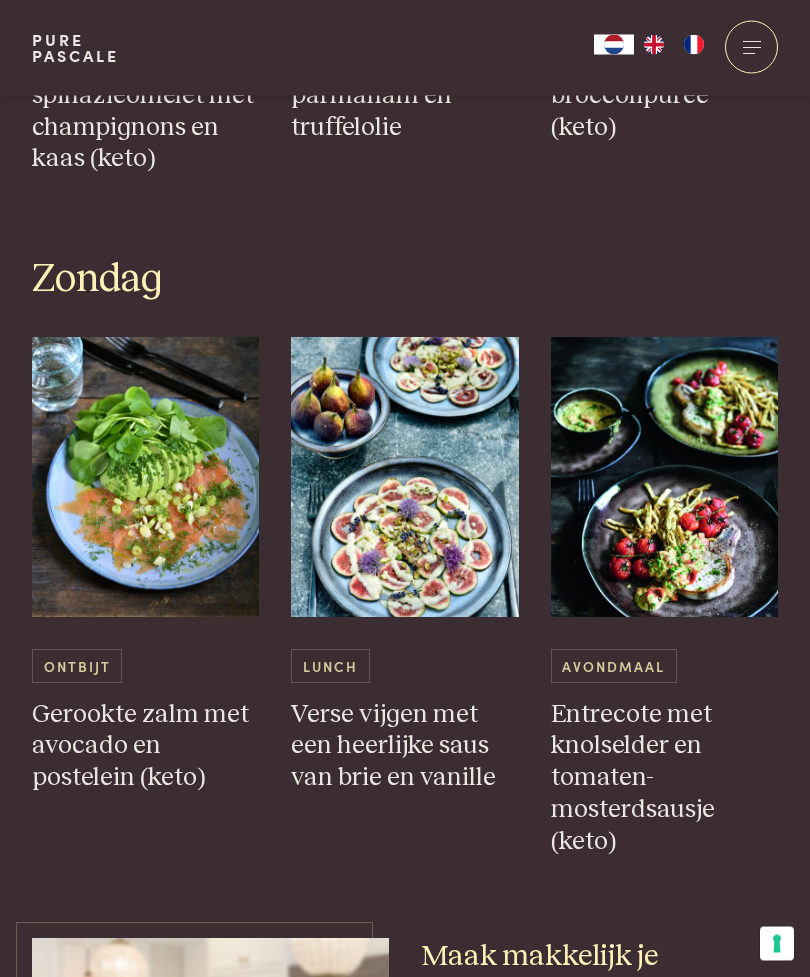 scroll, scrollTop: 4503, scrollLeft: 0, axis: vertical 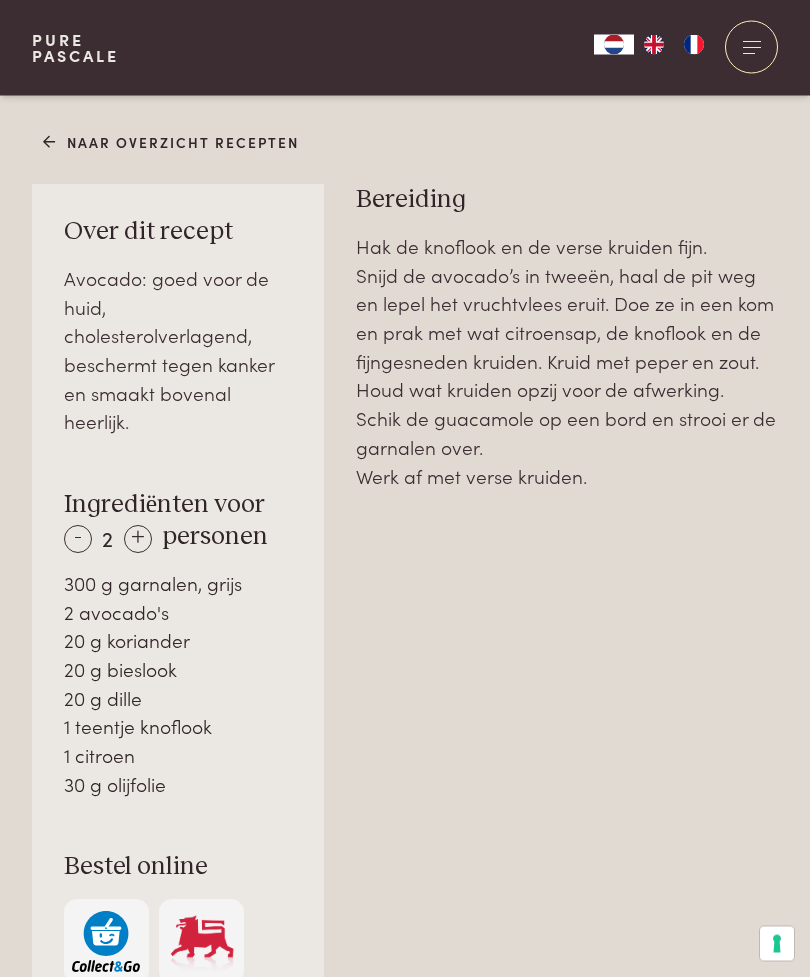 click on "-" at bounding box center (78, 540) 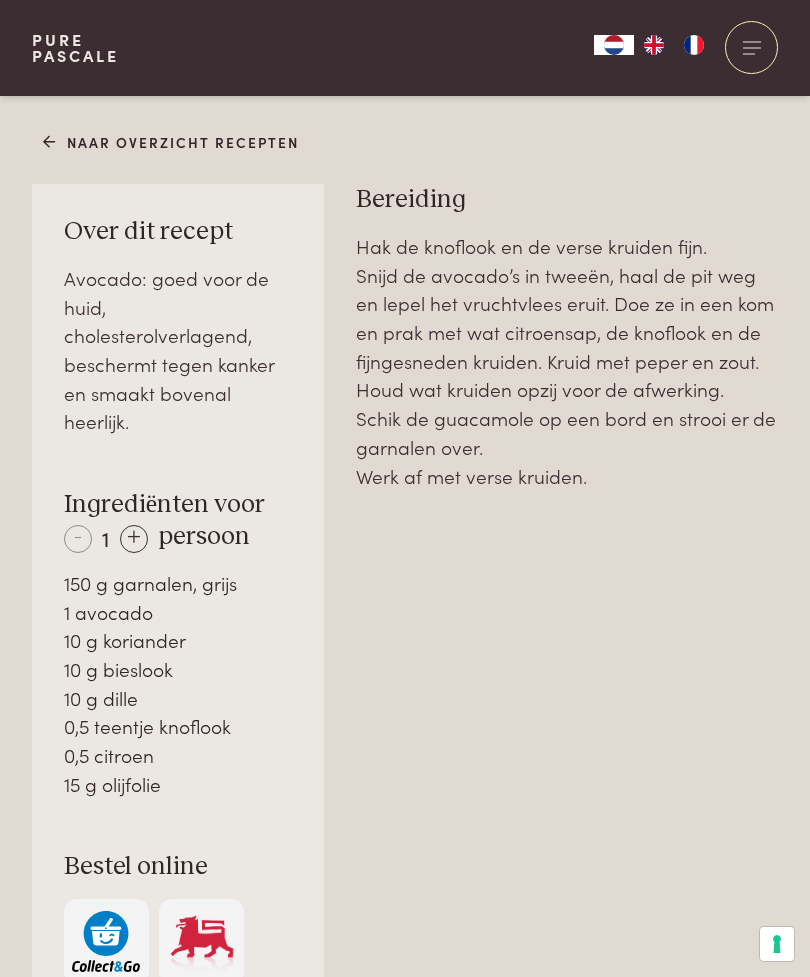 click on "+" at bounding box center (134, 539) 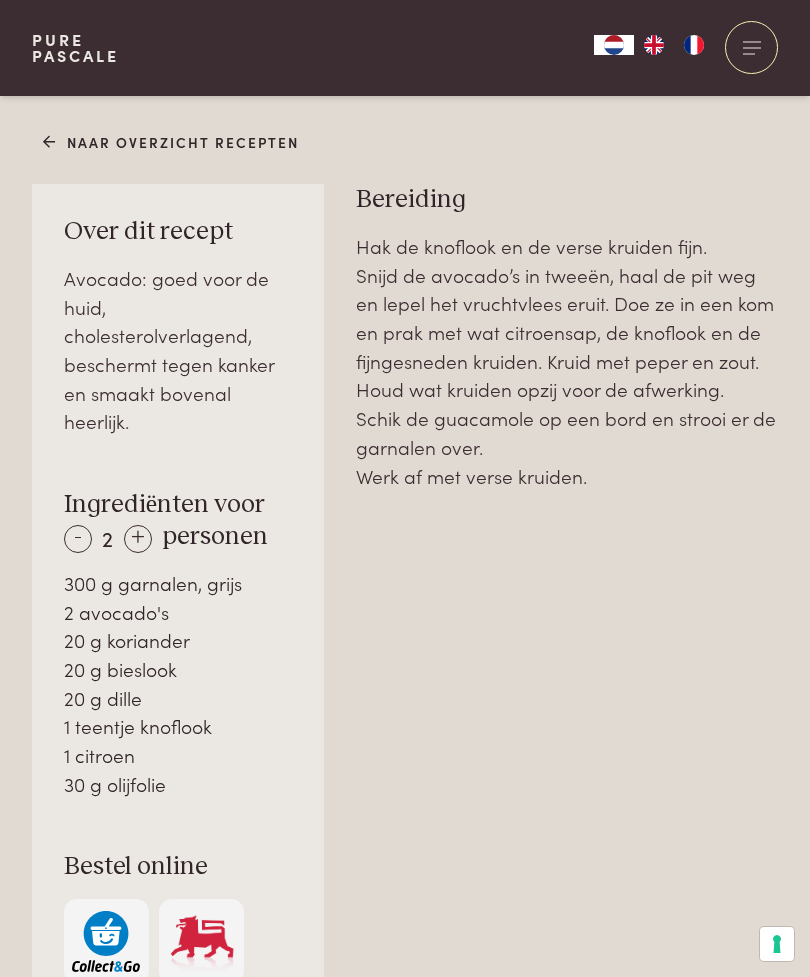 click on "-" at bounding box center [78, 539] 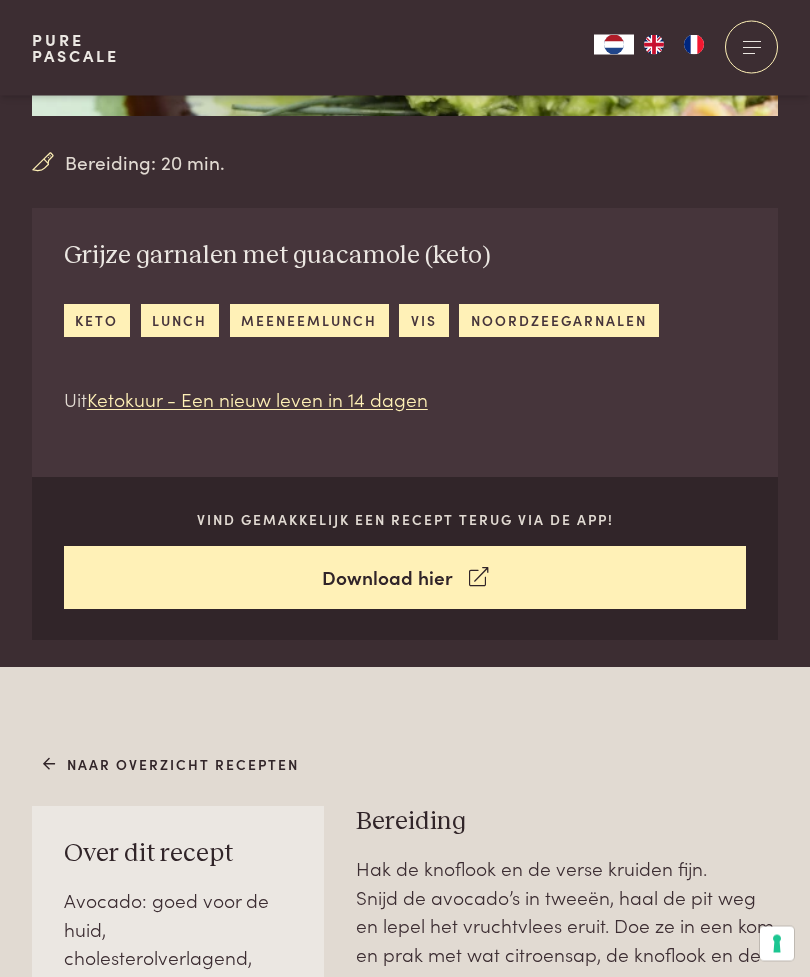 scroll, scrollTop: 381, scrollLeft: 0, axis: vertical 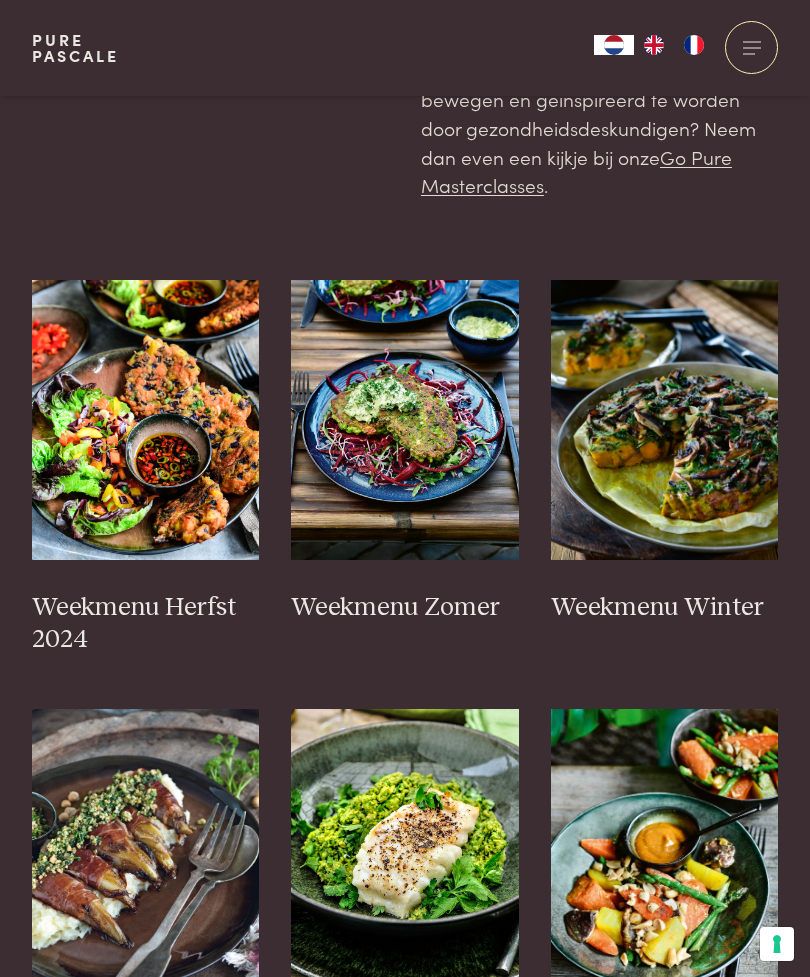 click at bounding box center [665, 420] 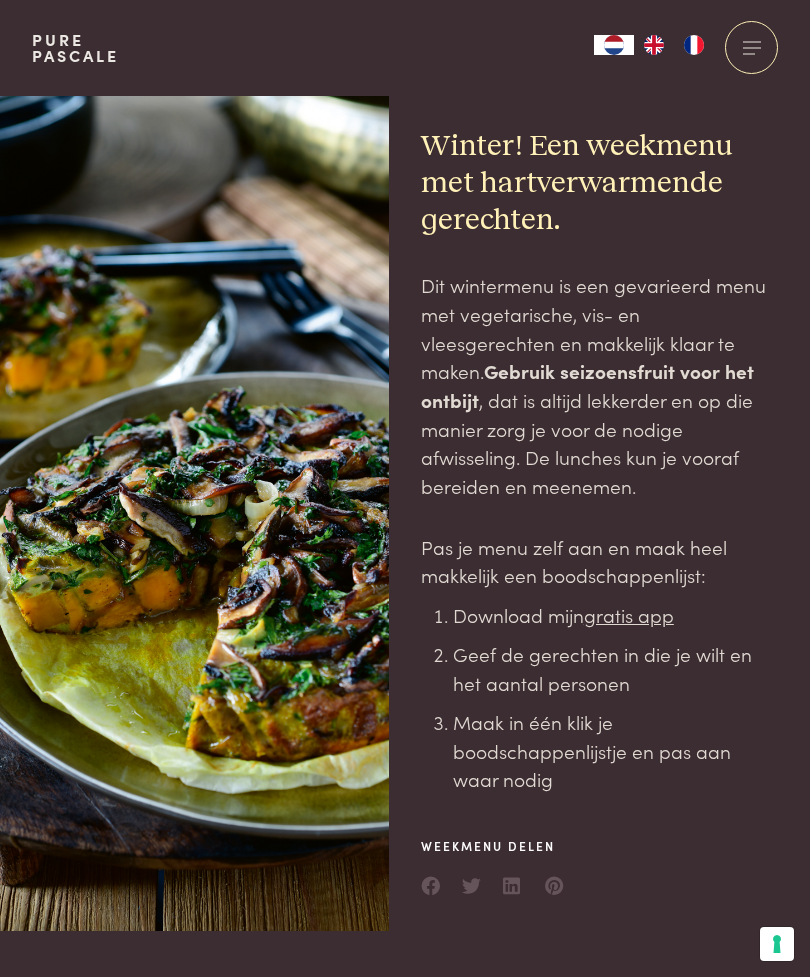 scroll, scrollTop: 0, scrollLeft: 0, axis: both 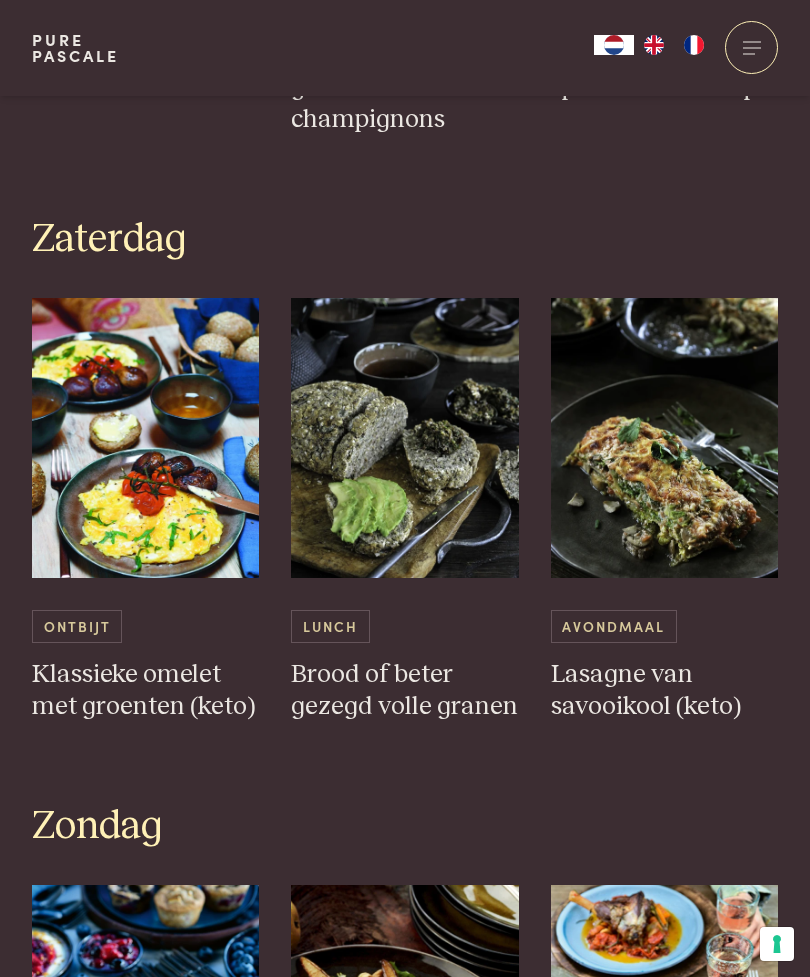 click at bounding box center [405, 438] 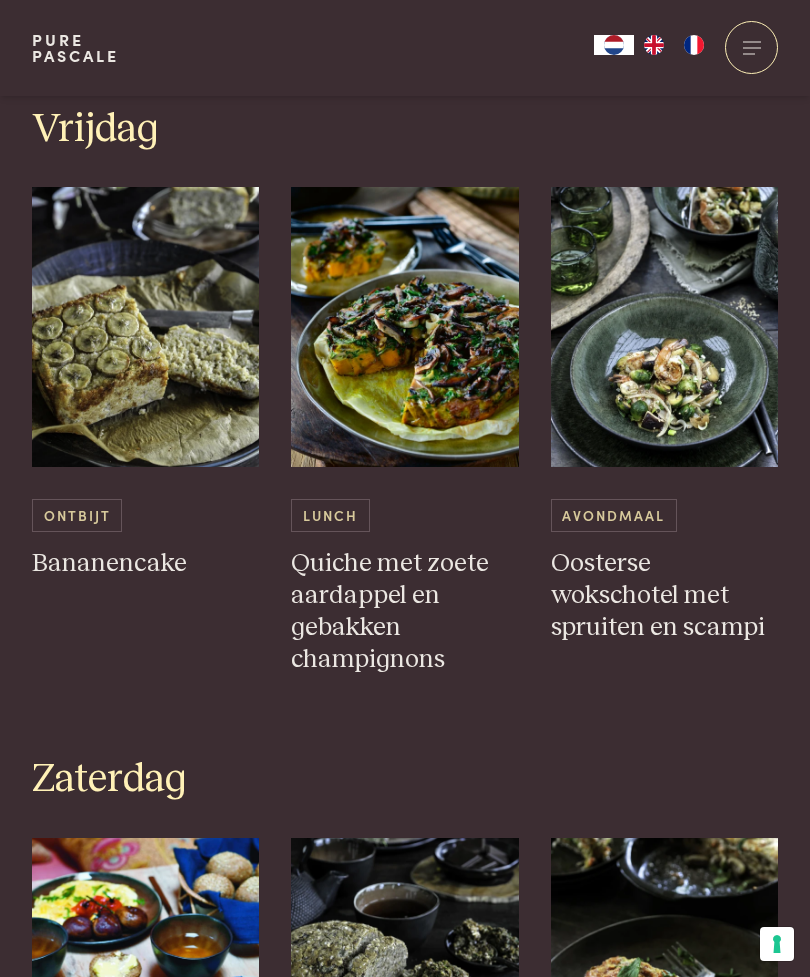 scroll, scrollTop: 3460, scrollLeft: 0, axis: vertical 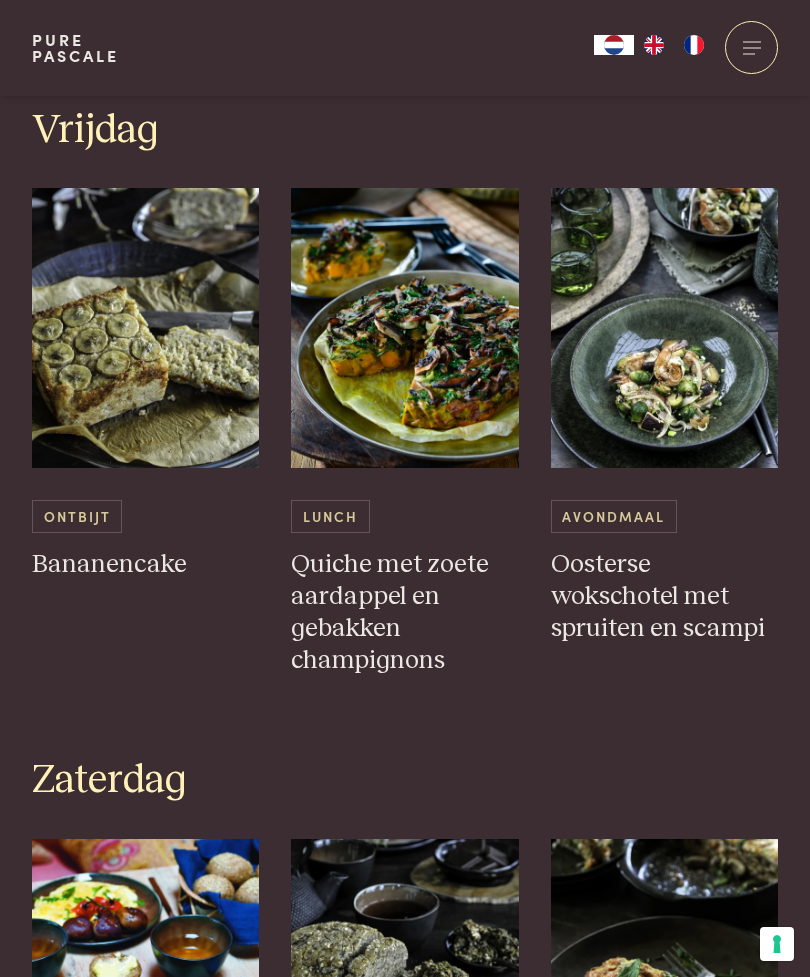 click at bounding box center [146, 328] 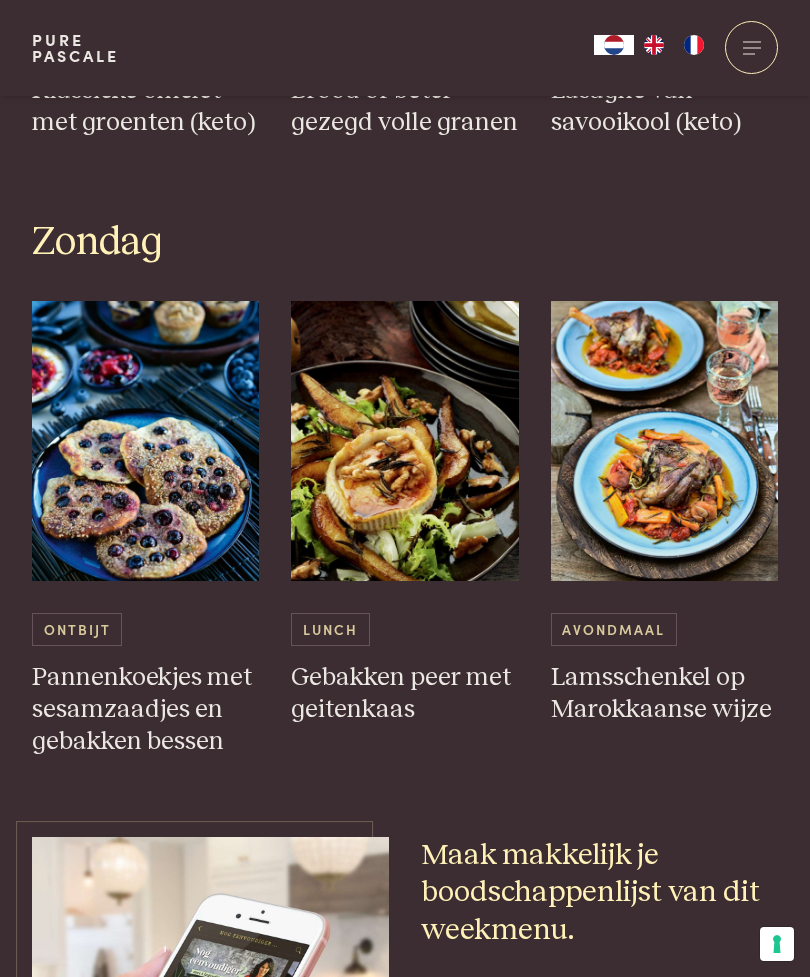 scroll, scrollTop: 4601, scrollLeft: 0, axis: vertical 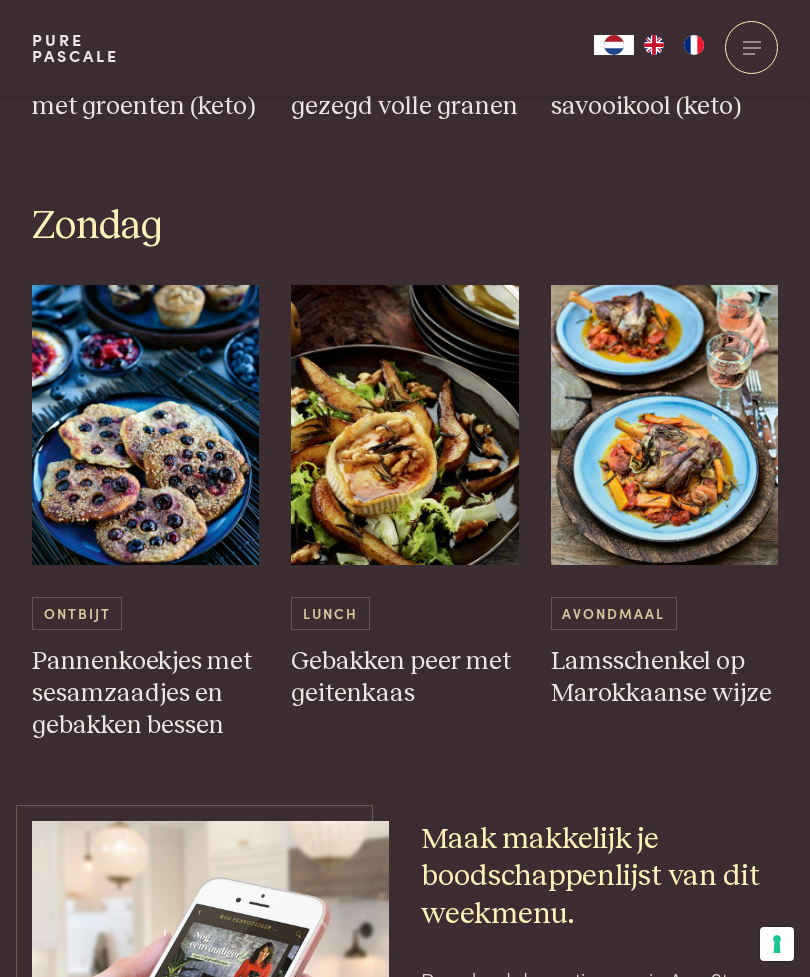 click at bounding box center [405, 425] 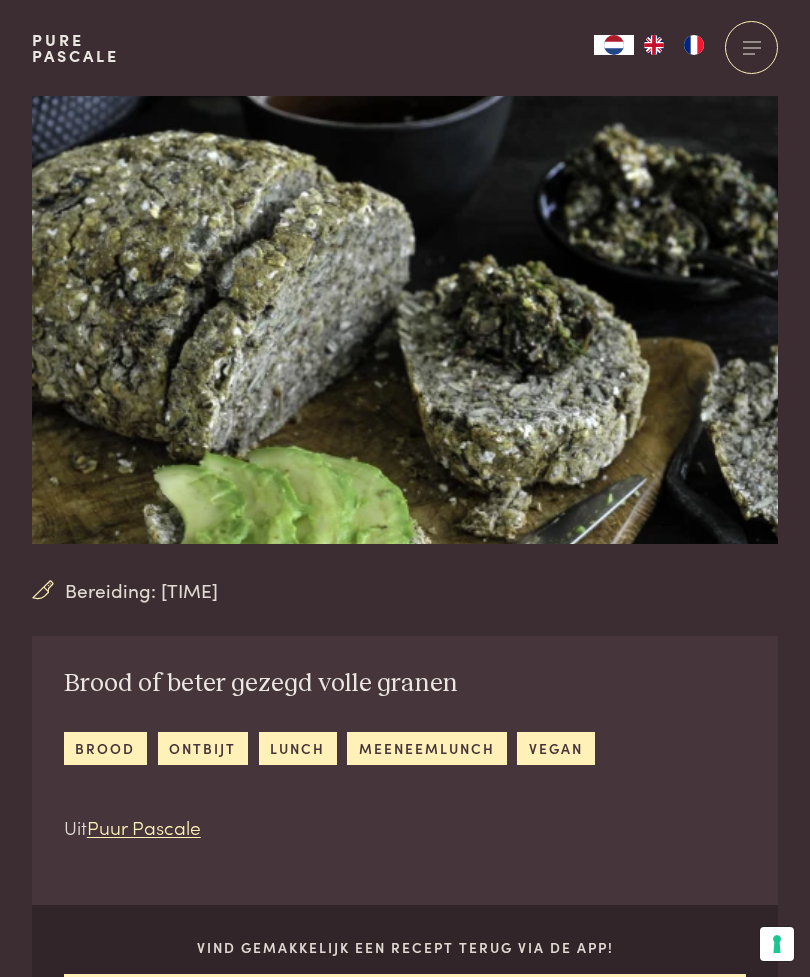 scroll, scrollTop: 0, scrollLeft: 0, axis: both 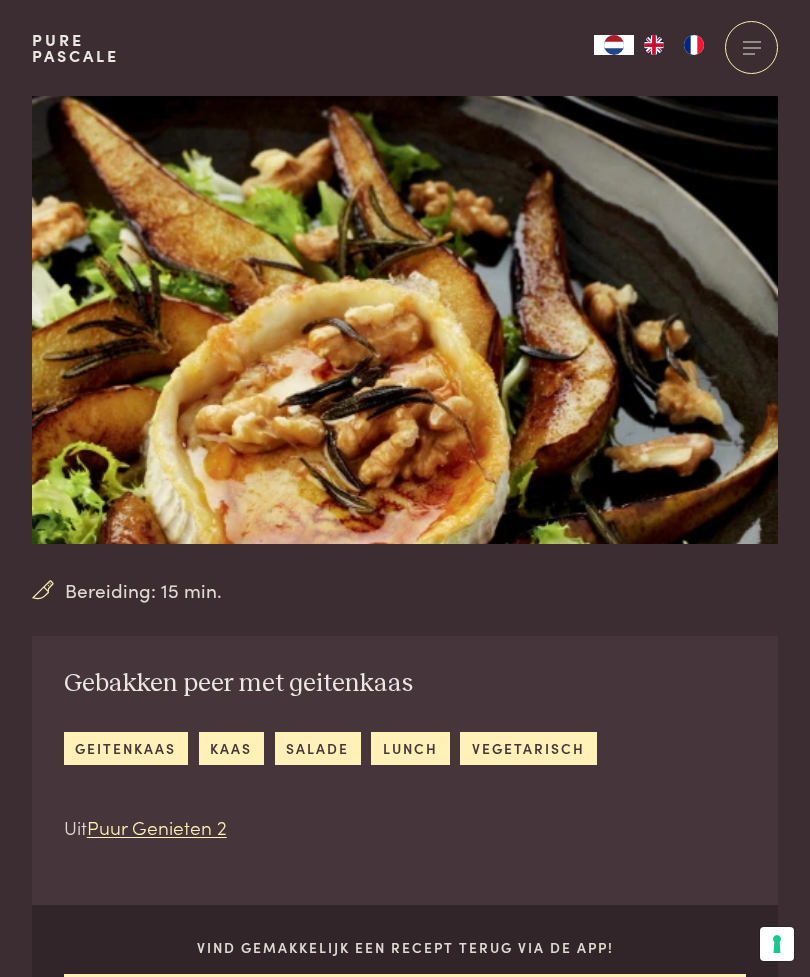 click at bounding box center (751, 47) 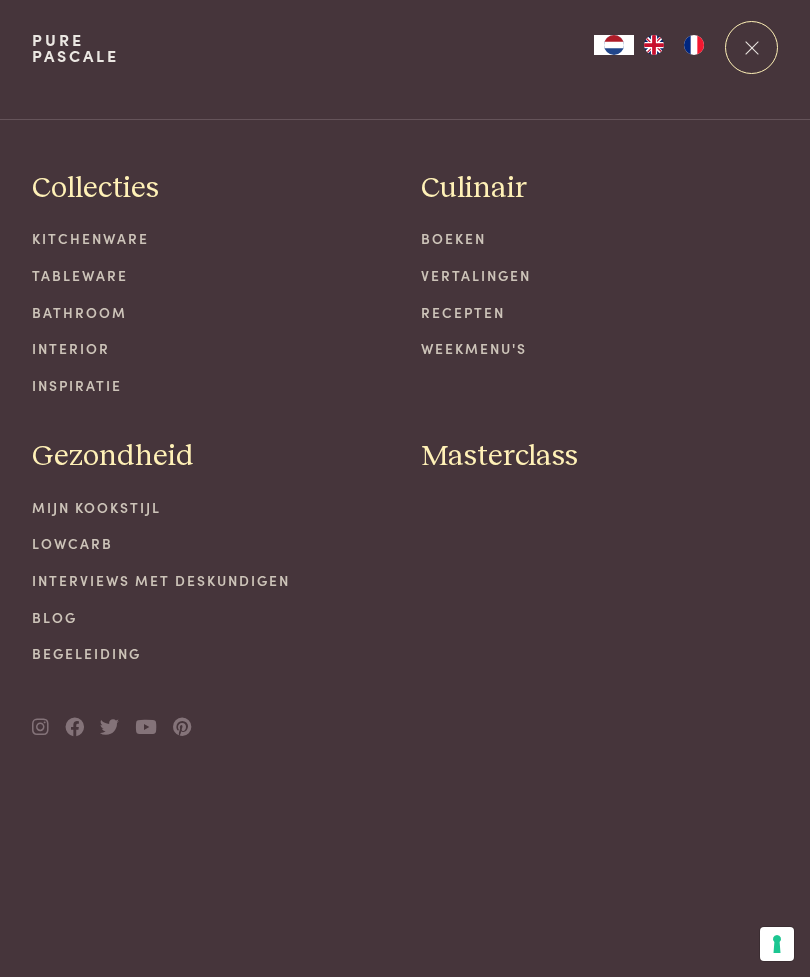 click on "Tableware" at bounding box center [210, 275] 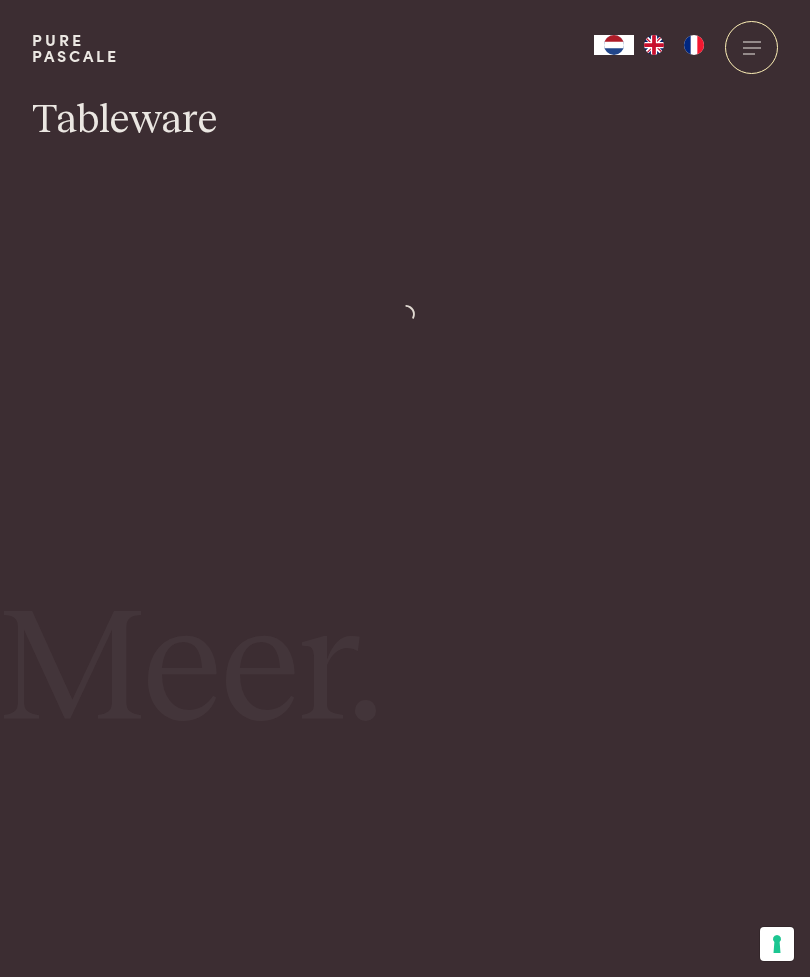 scroll, scrollTop: 0, scrollLeft: 0, axis: both 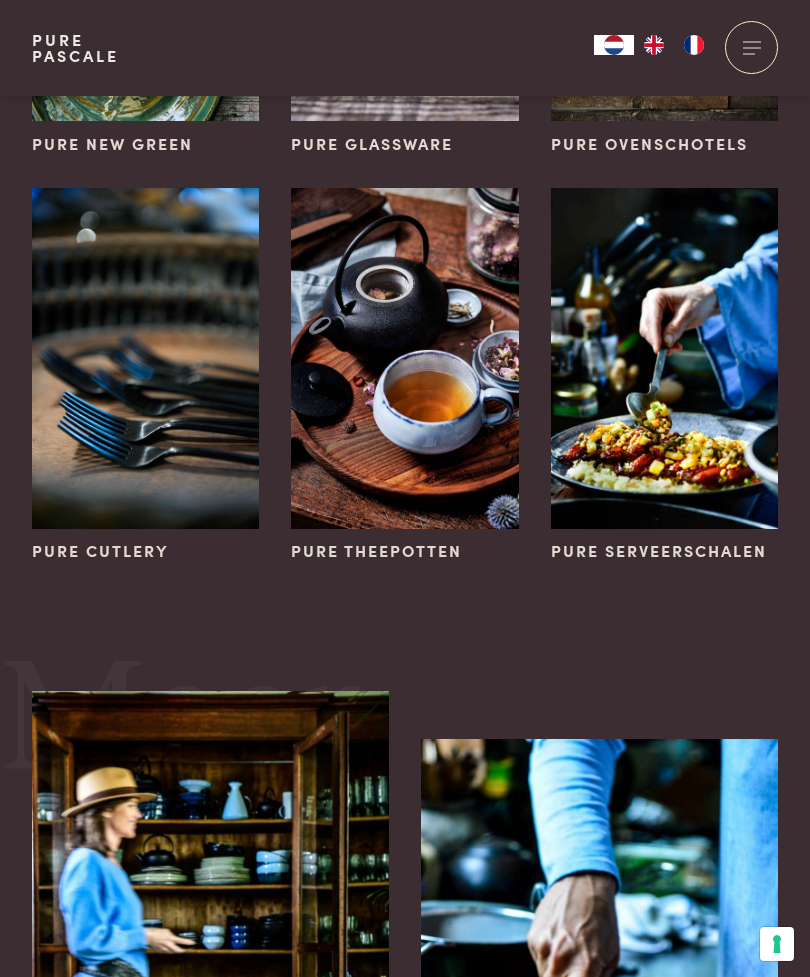 click on "Tableware           Pure de klassieker       Pure Blue       Pure Green       Pure New Green       Pure Glassware       Pure ovenschotels       Pure Cutlery       Pure theepotten       Pure serveerschalen    Vorige
1
Volgende    Meer.         Inspiratie   Inspiratie         Recepten   Recepten         Keramiek   Keramiek         Masterclass   Masterclass" at bounding box center (405, 605) 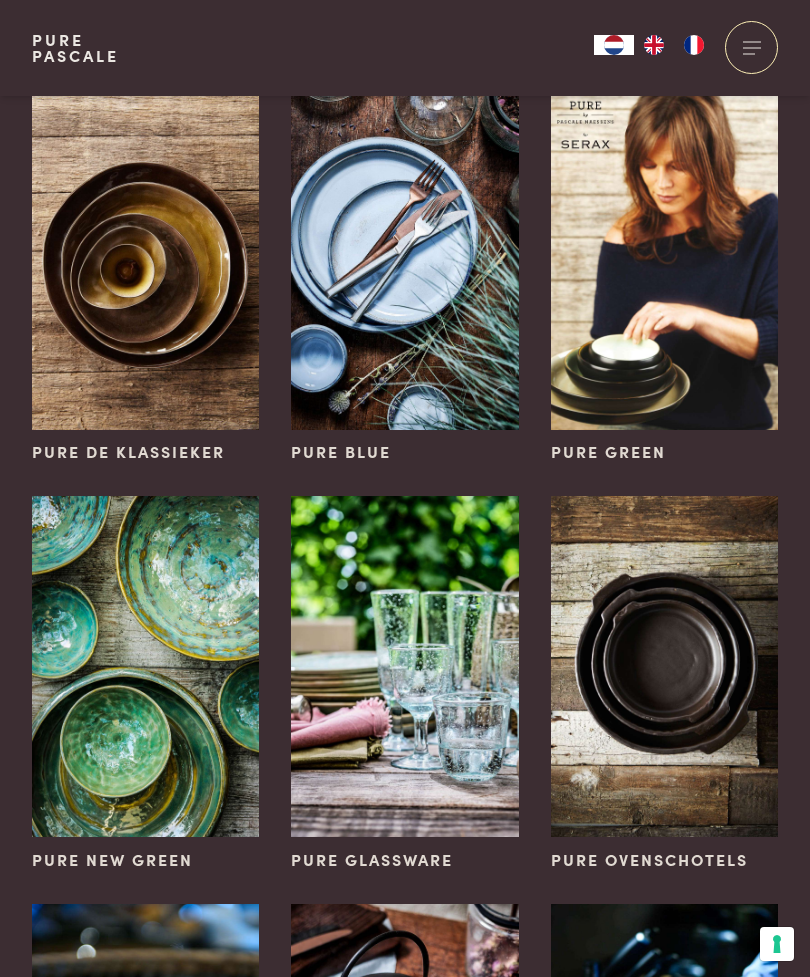 scroll, scrollTop: 0, scrollLeft: 0, axis: both 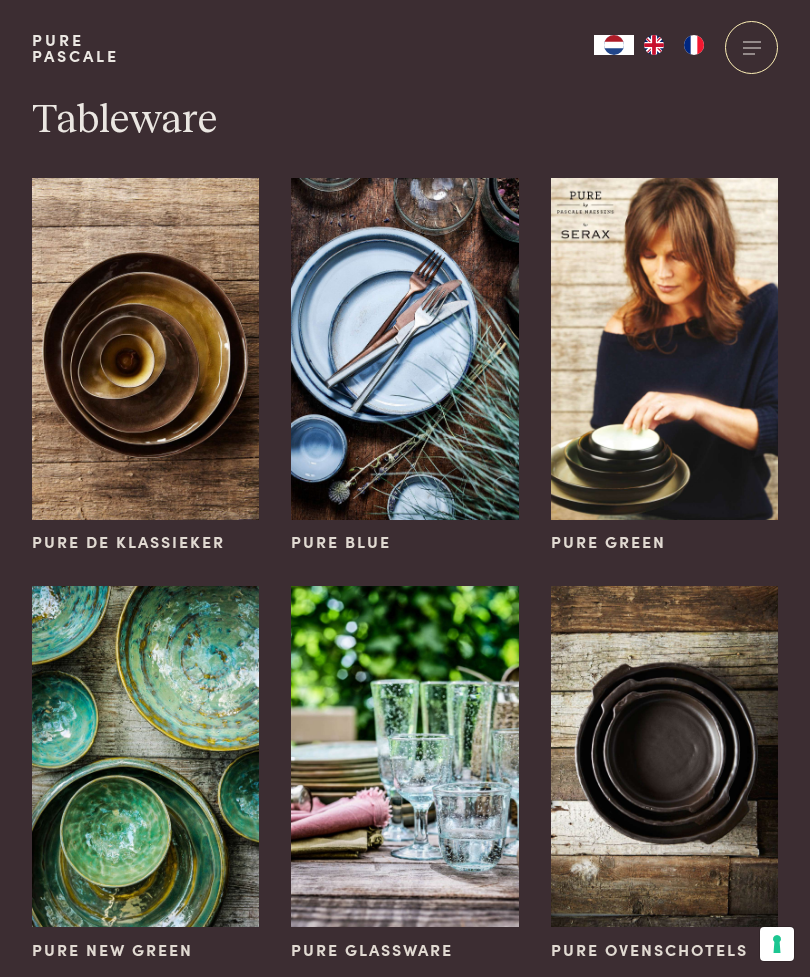 click at bounding box center (404, 348) 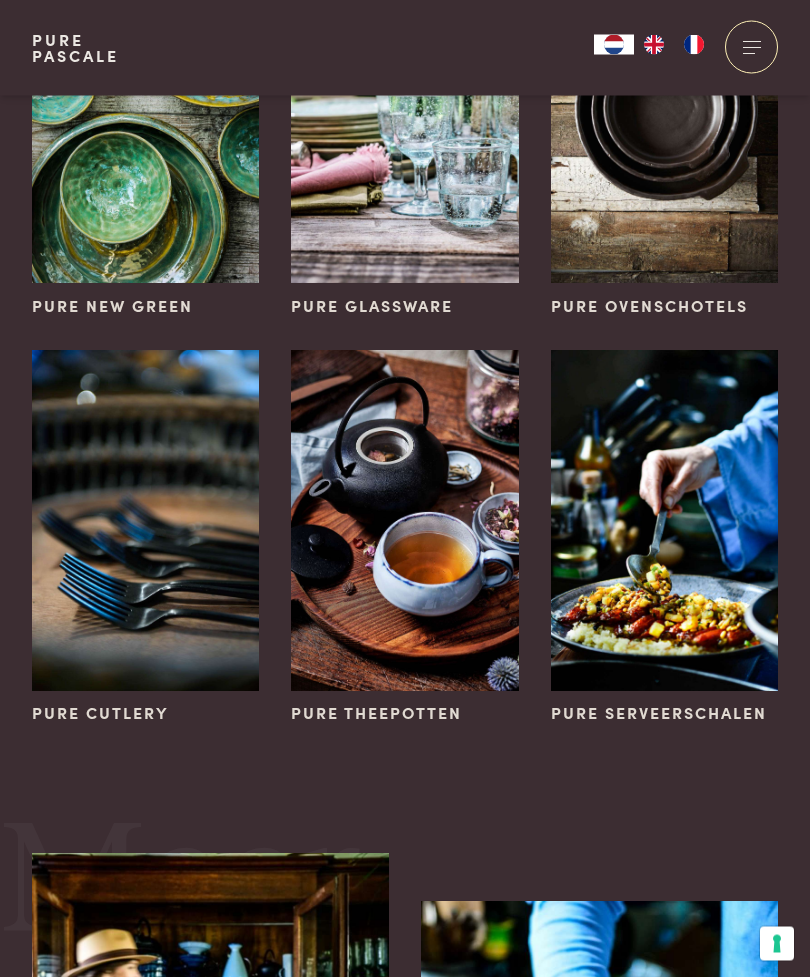 scroll, scrollTop: 644, scrollLeft: 0, axis: vertical 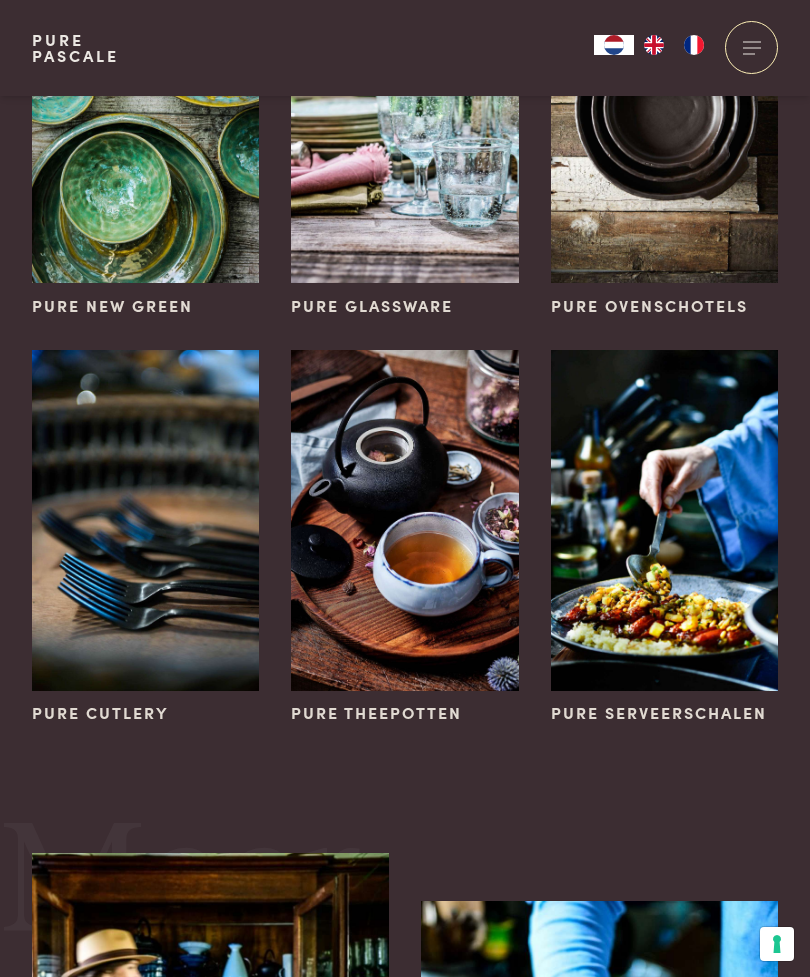 click at bounding box center [664, 520] 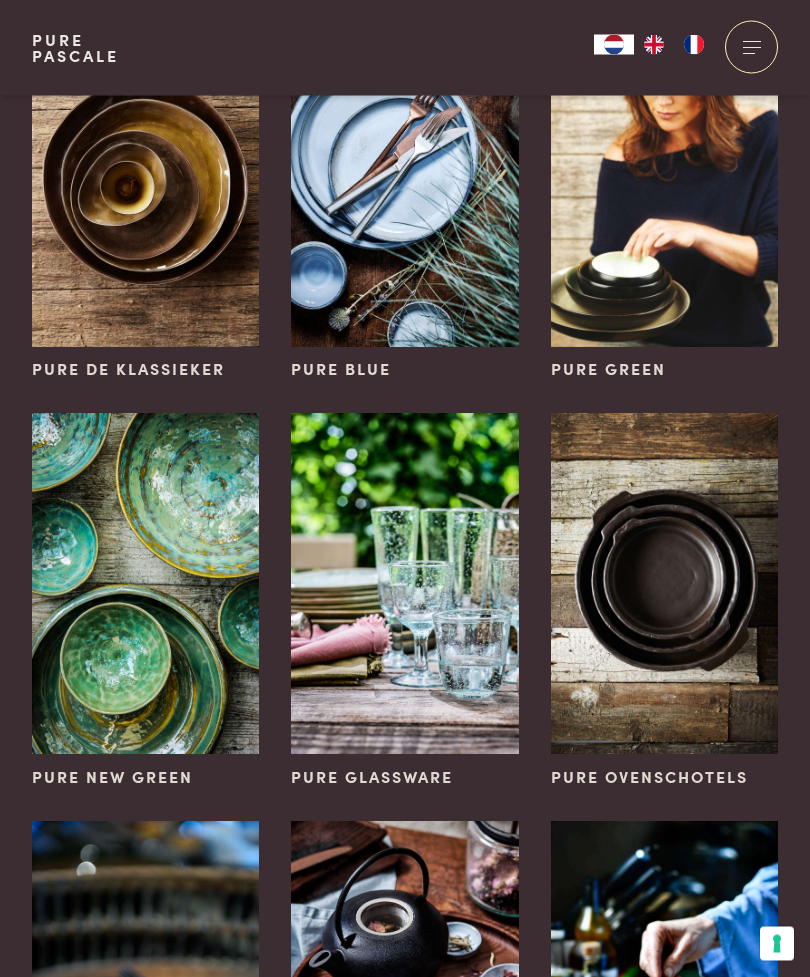 scroll, scrollTop: 0, scrollLeft: 0, axis: both 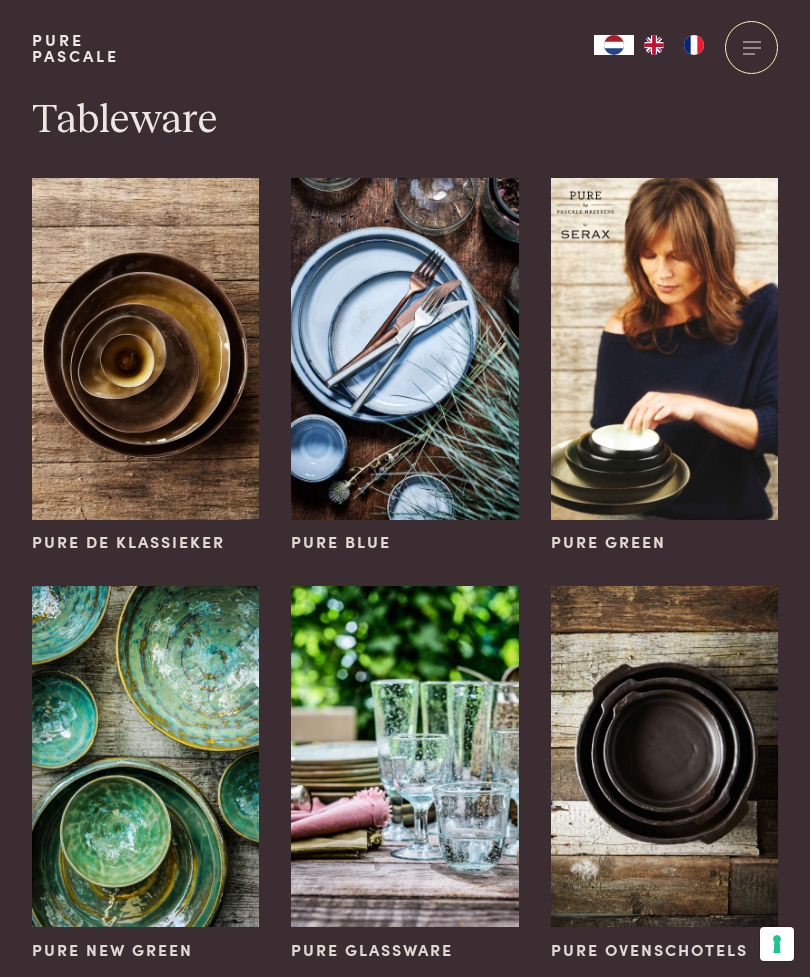 click at bounding box center (664, 348) 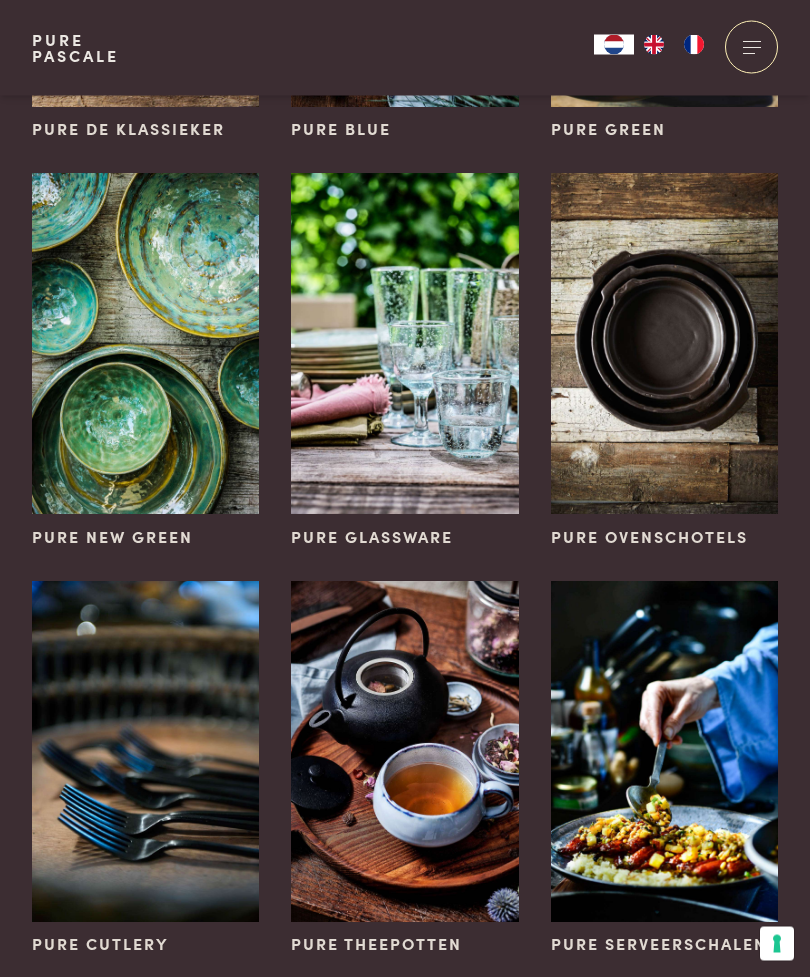 scroll, scrollTop: 413, scrollLeft: 0, axis: vertical 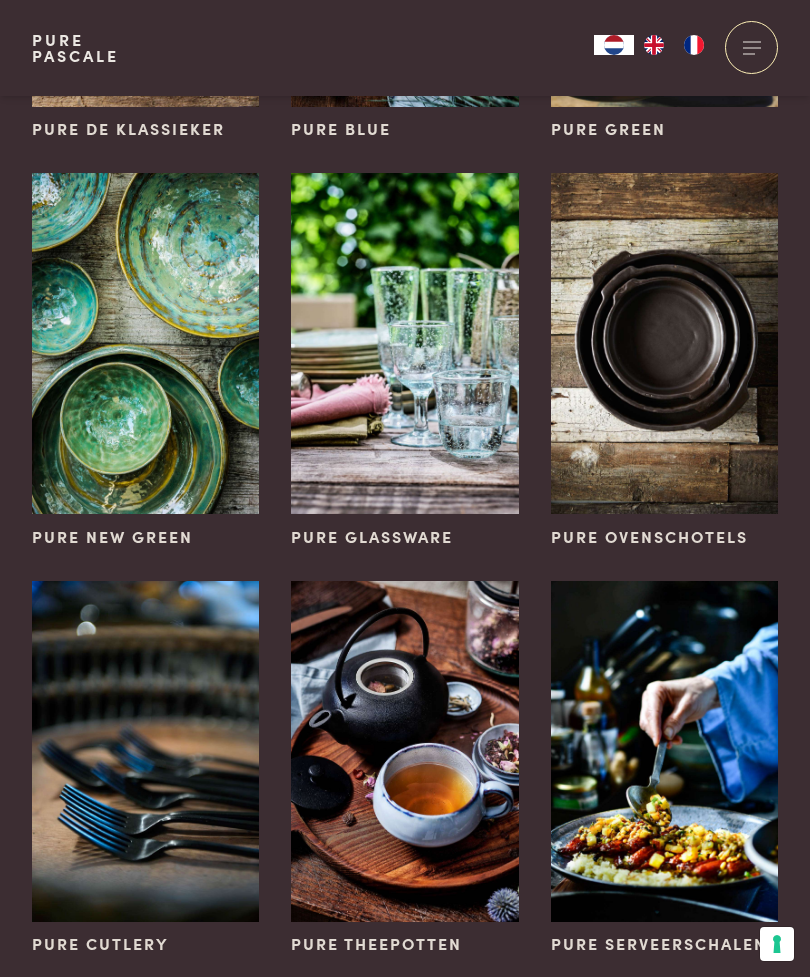 click at bounding box center (404, 343) 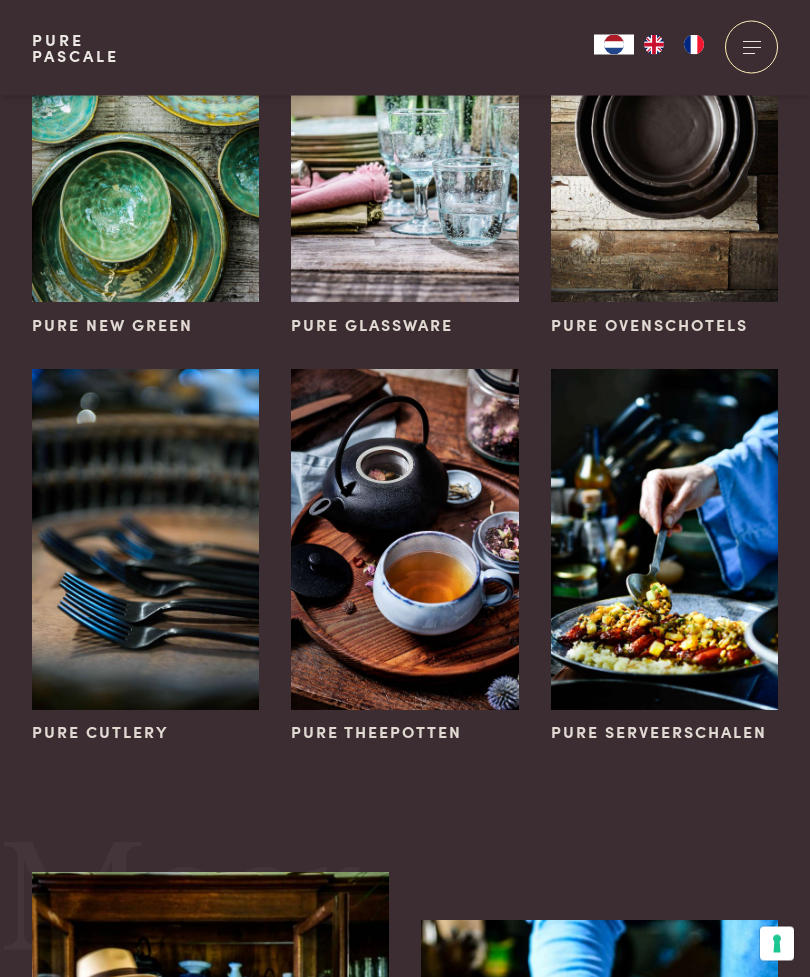 scroll, scrollTop: 625, scrollLeft: 0, axis: vertical 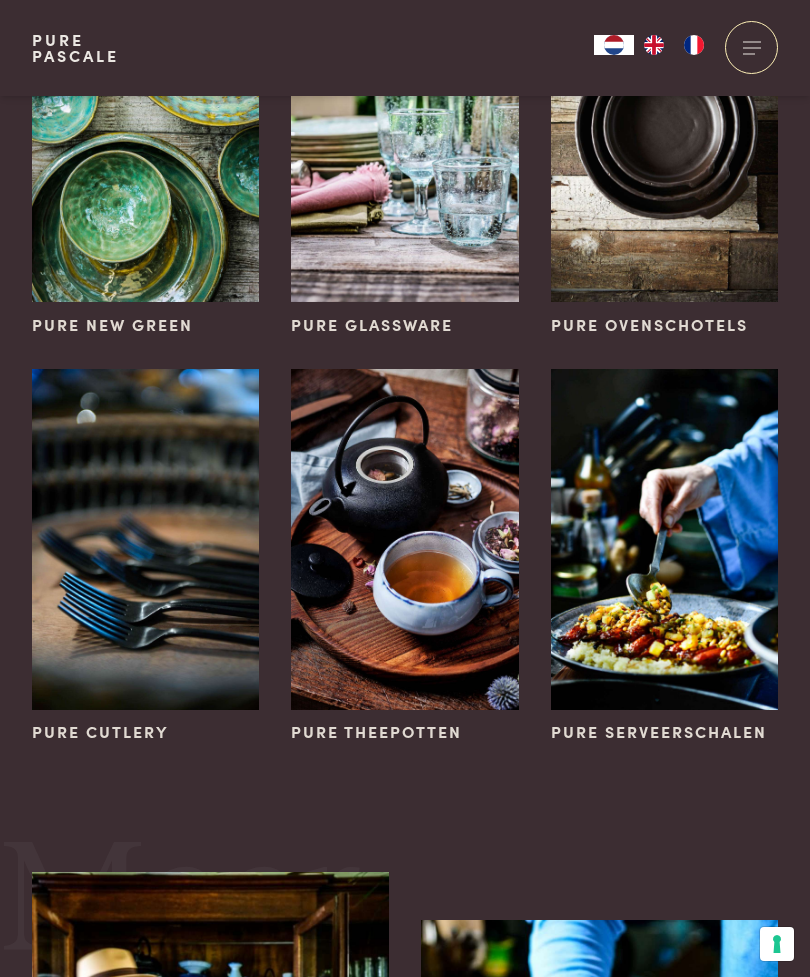 click at bounding box center [404, 539] 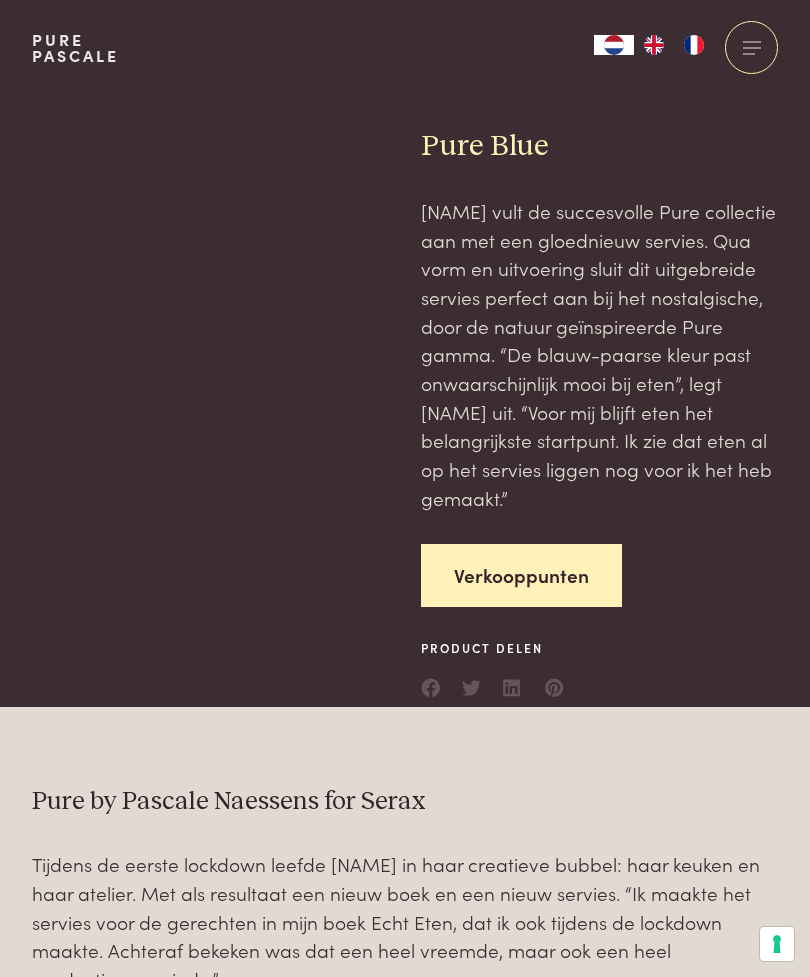 scroll, scrollTop: 0, scrollLeft: 0, axis: both 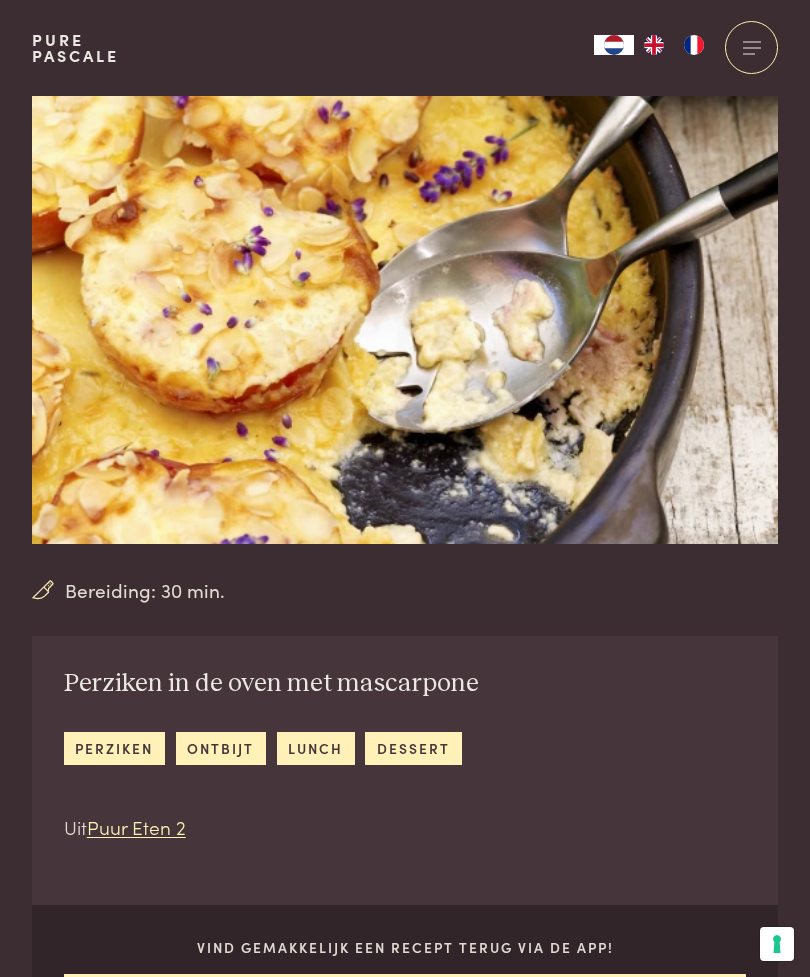 click at bounding box center [751, 47] 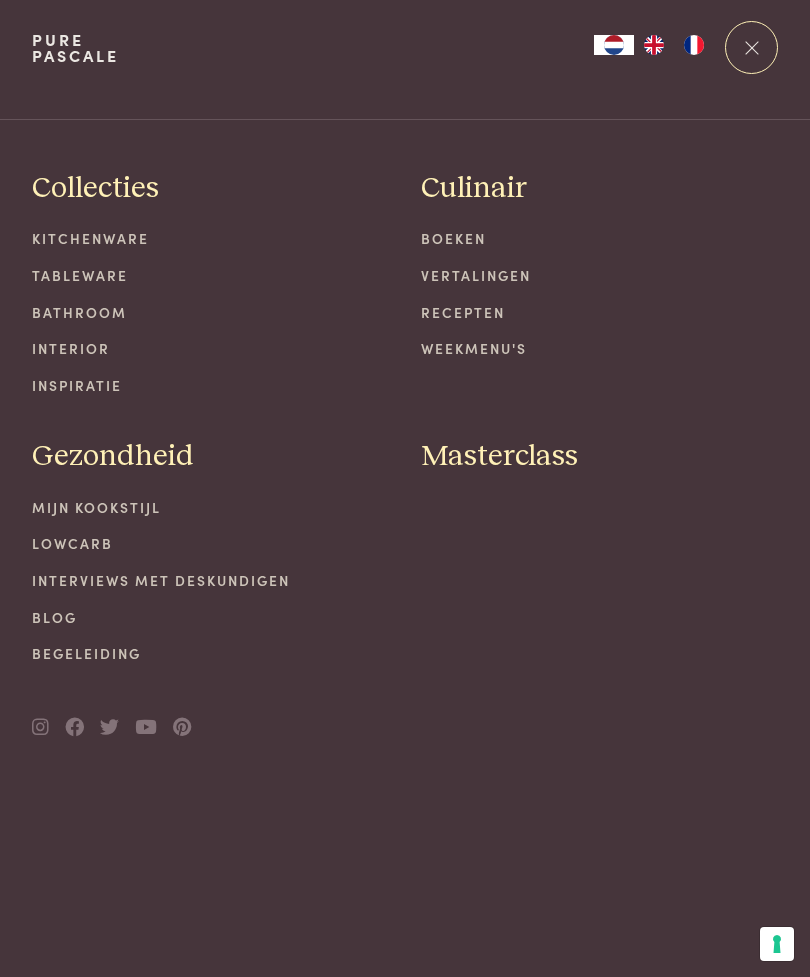 click on "Weekmenu's" at bounding box center (599, 348) 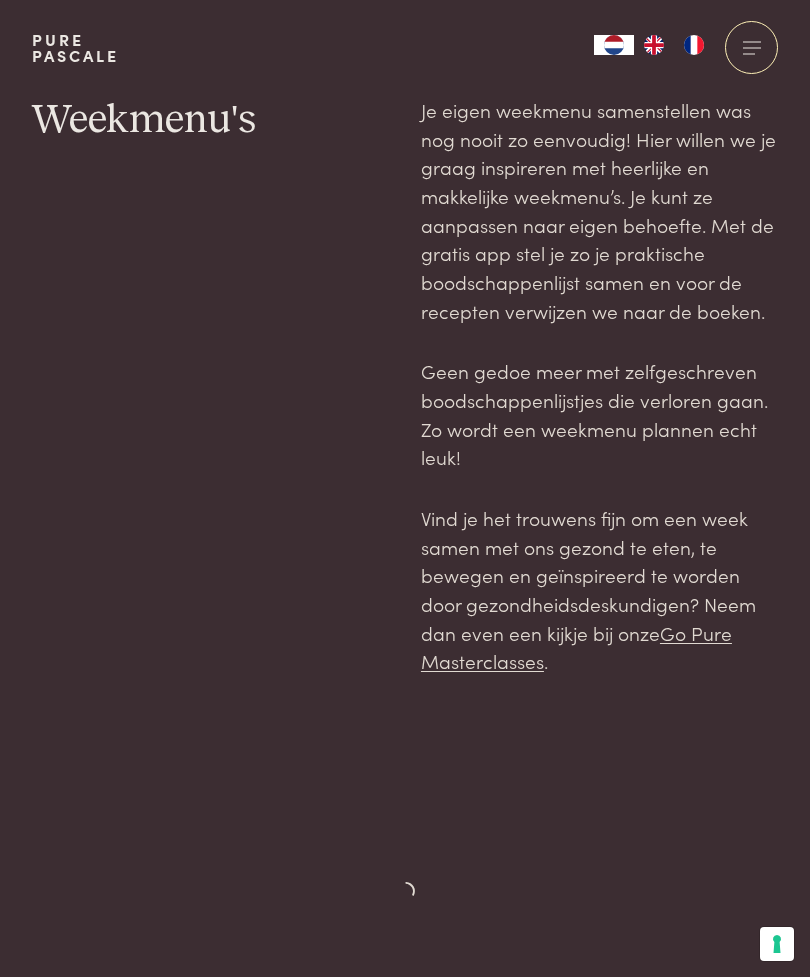 scroll, scrollTop: 0, scrollLeft: 0, axis: both 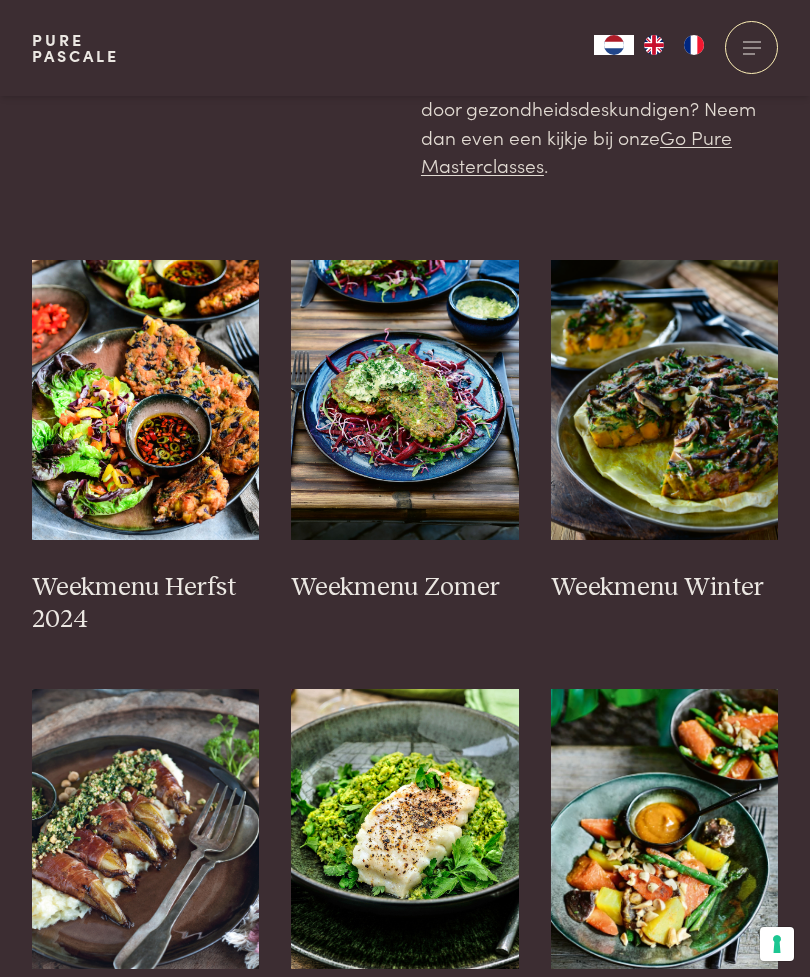 click at bounding box center [405, 400] 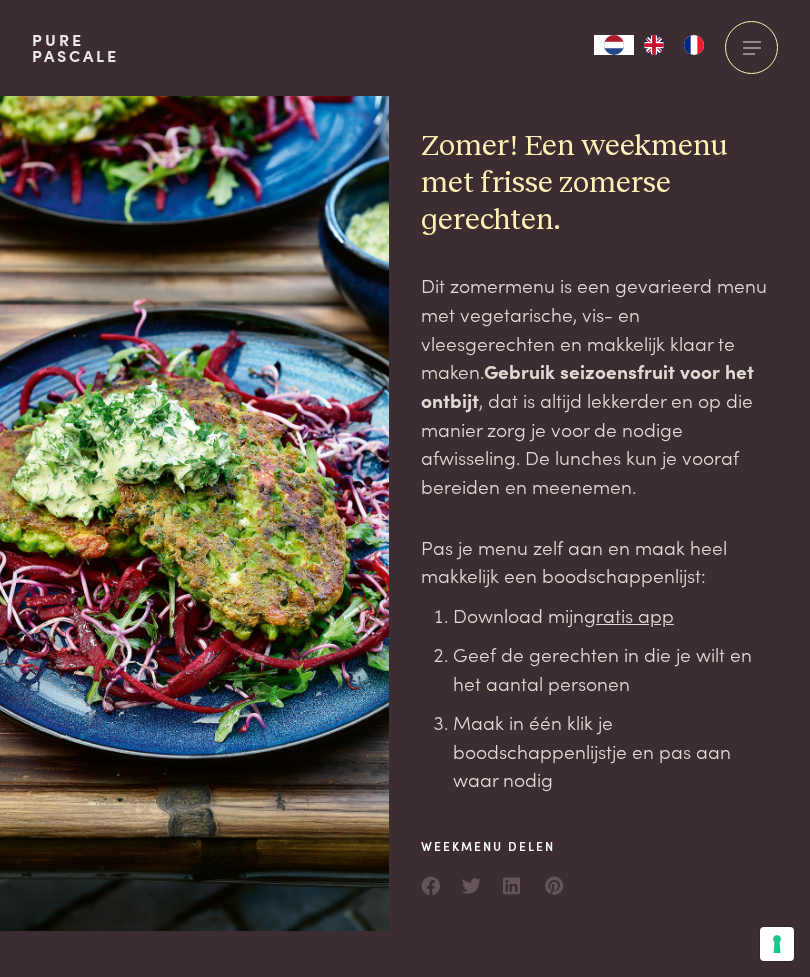 scroll, scrollTop: 0, scrollLeft: 0, axis: both 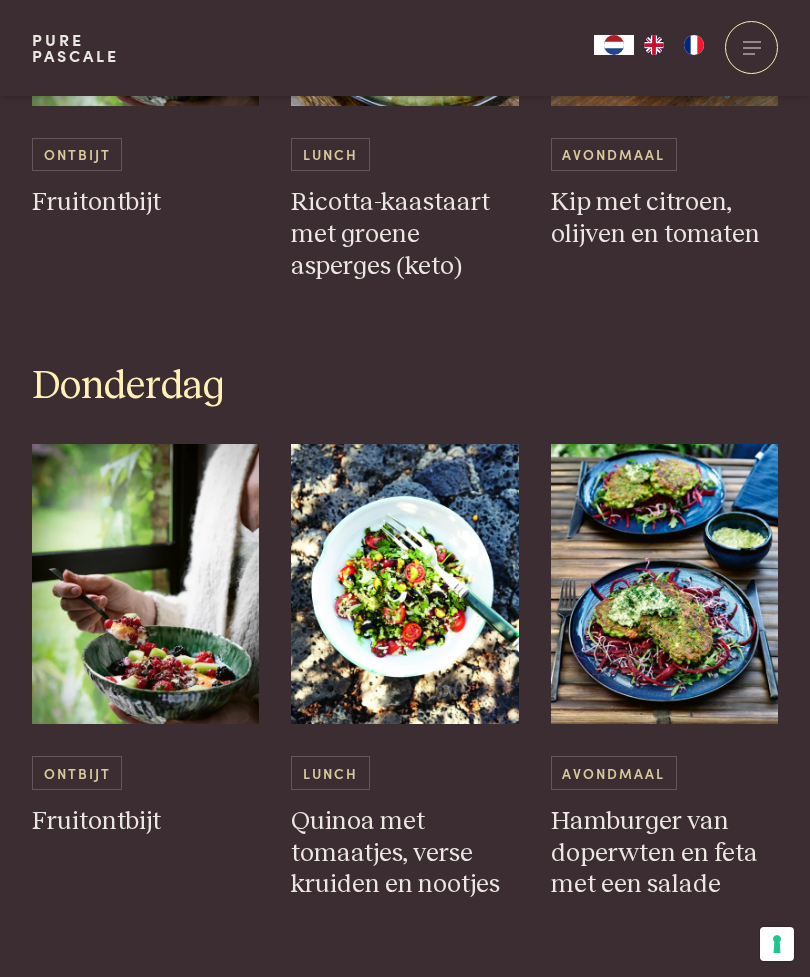 click at bounding box center (665, 584) 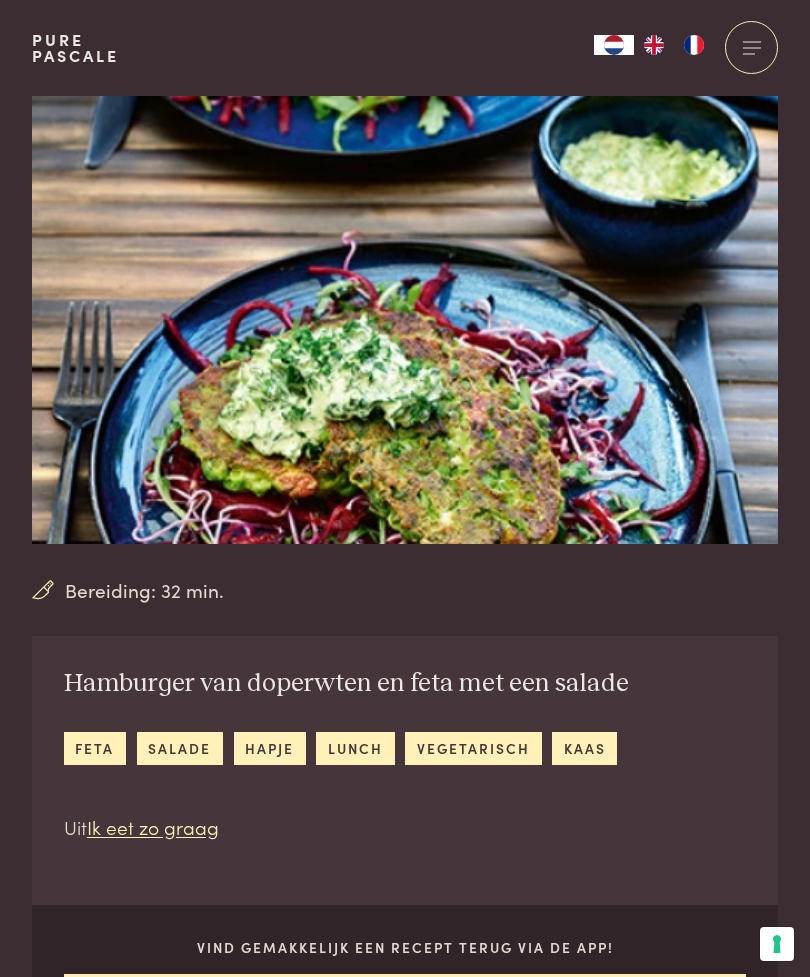scroll, scrollTop: 0, scrollLeft: 0, axis: both 